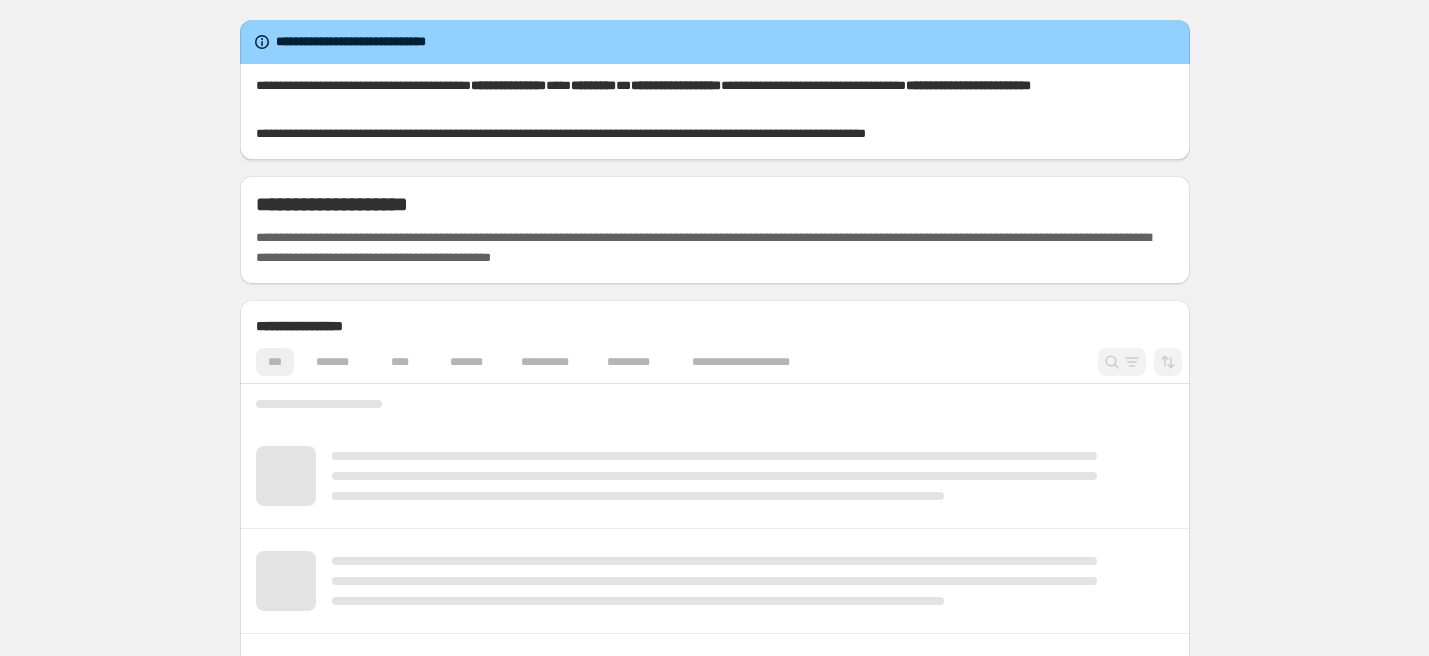 scroll, scrollTop: 0, scrollLeft: 0, axis: both 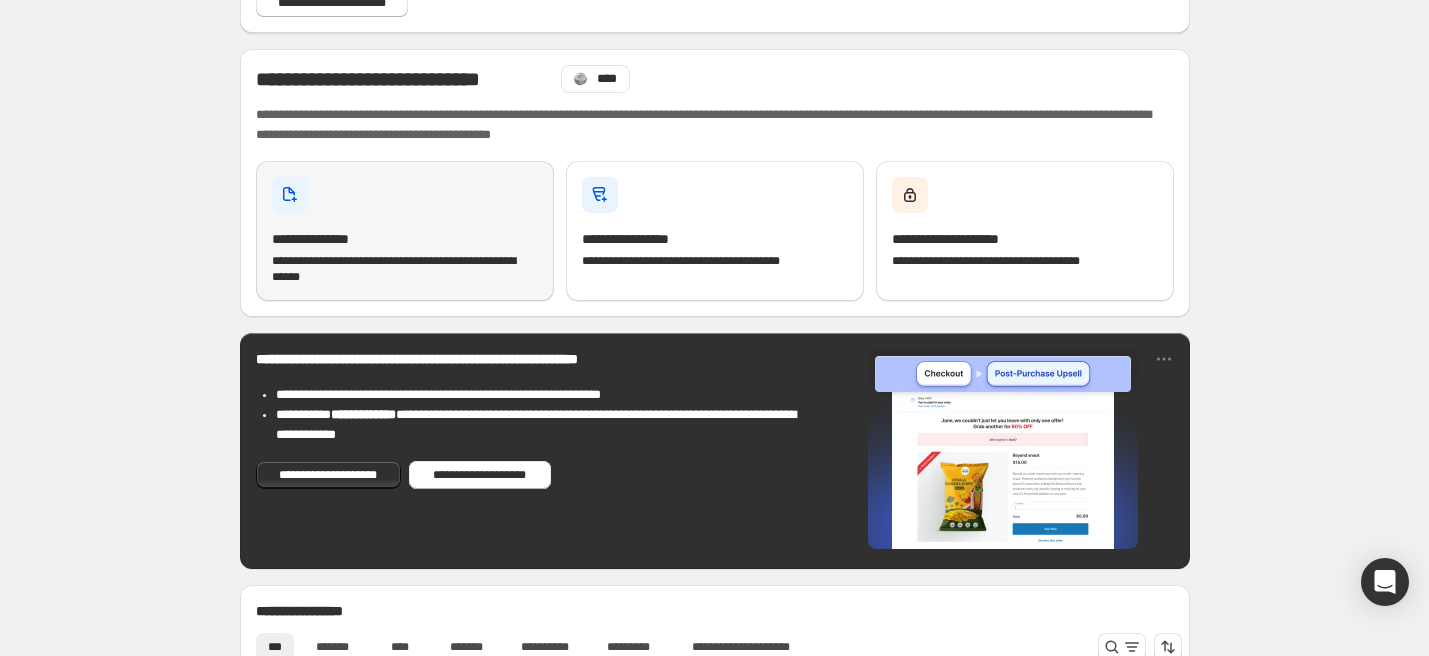 click on "**********" at bounding box center (405, 231) 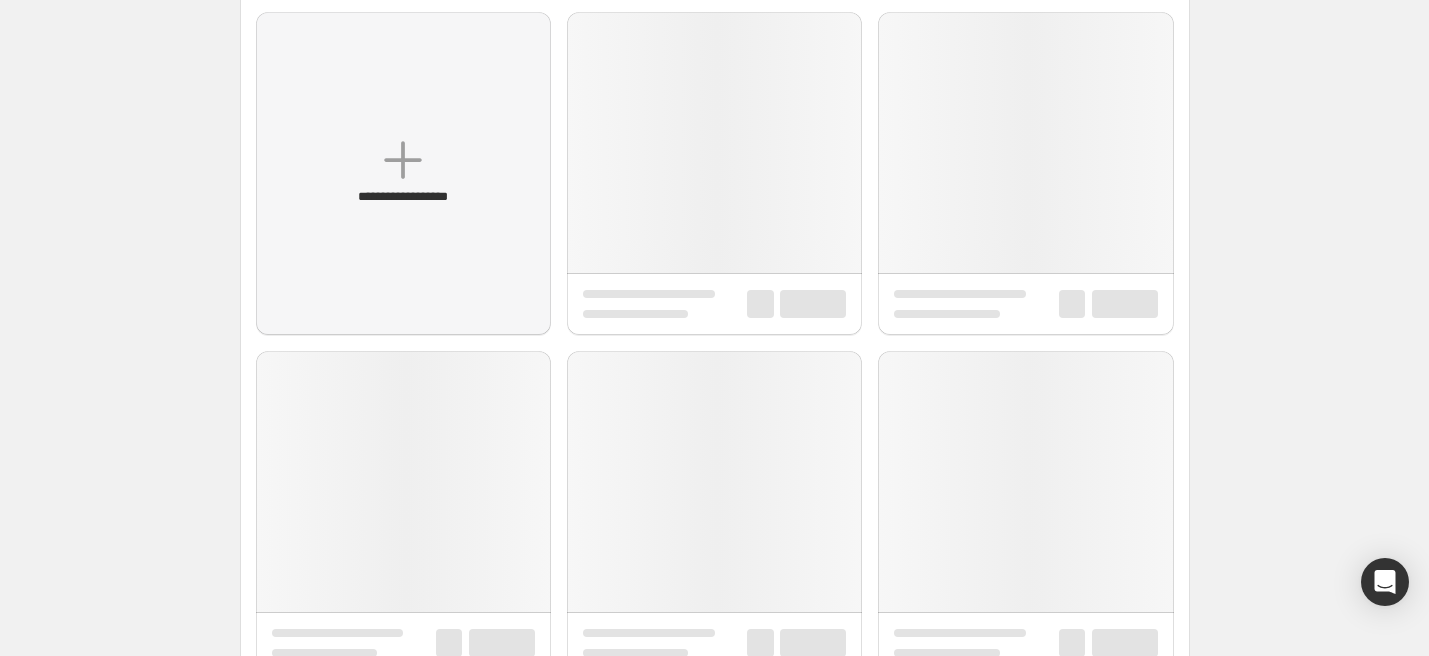 scroll, scrollTop: 0, scrollLeft: 0, axis: both 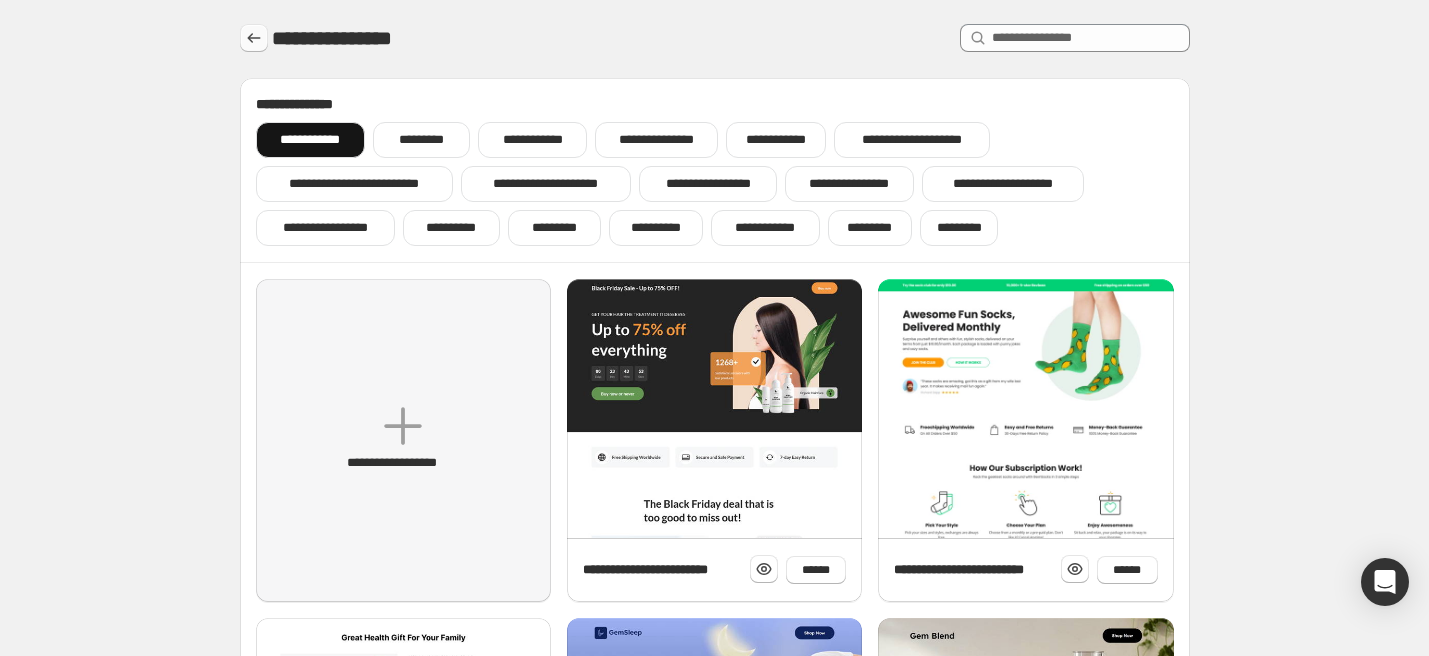 click 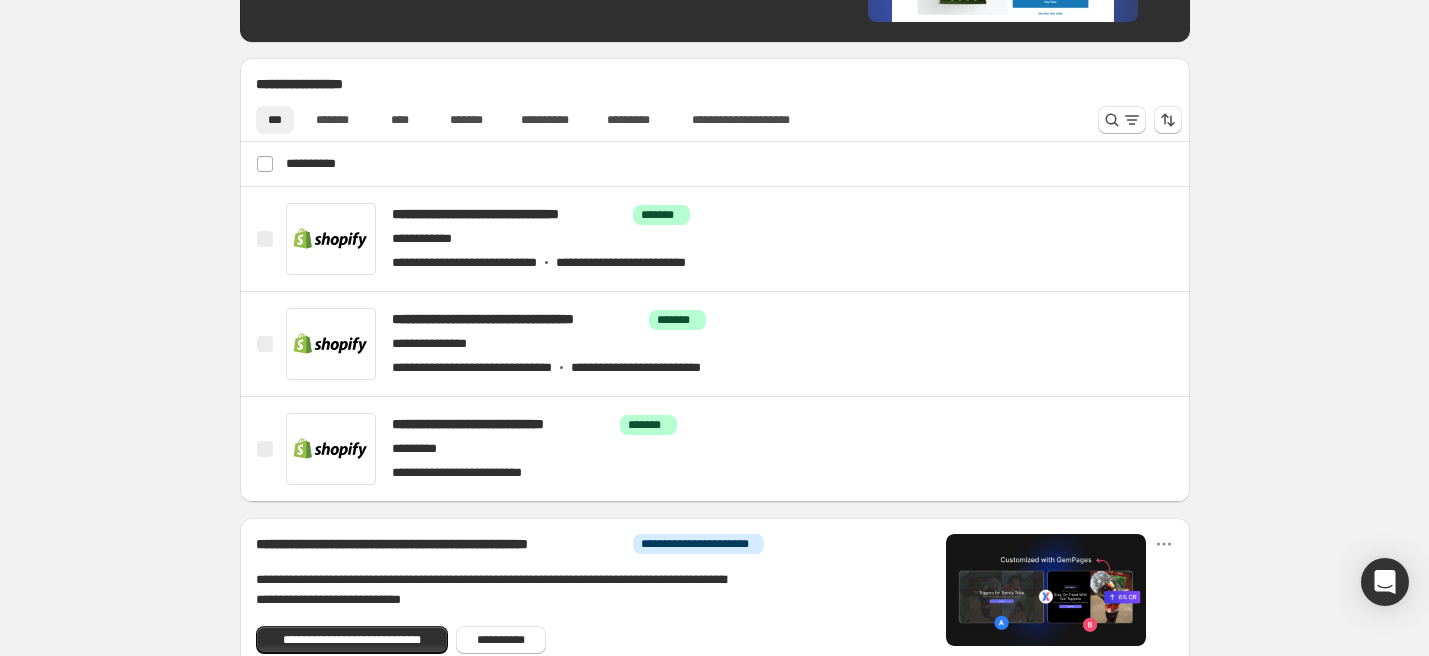scroll, scrollTop: 795, scrollLeft: 0, axis: vertical 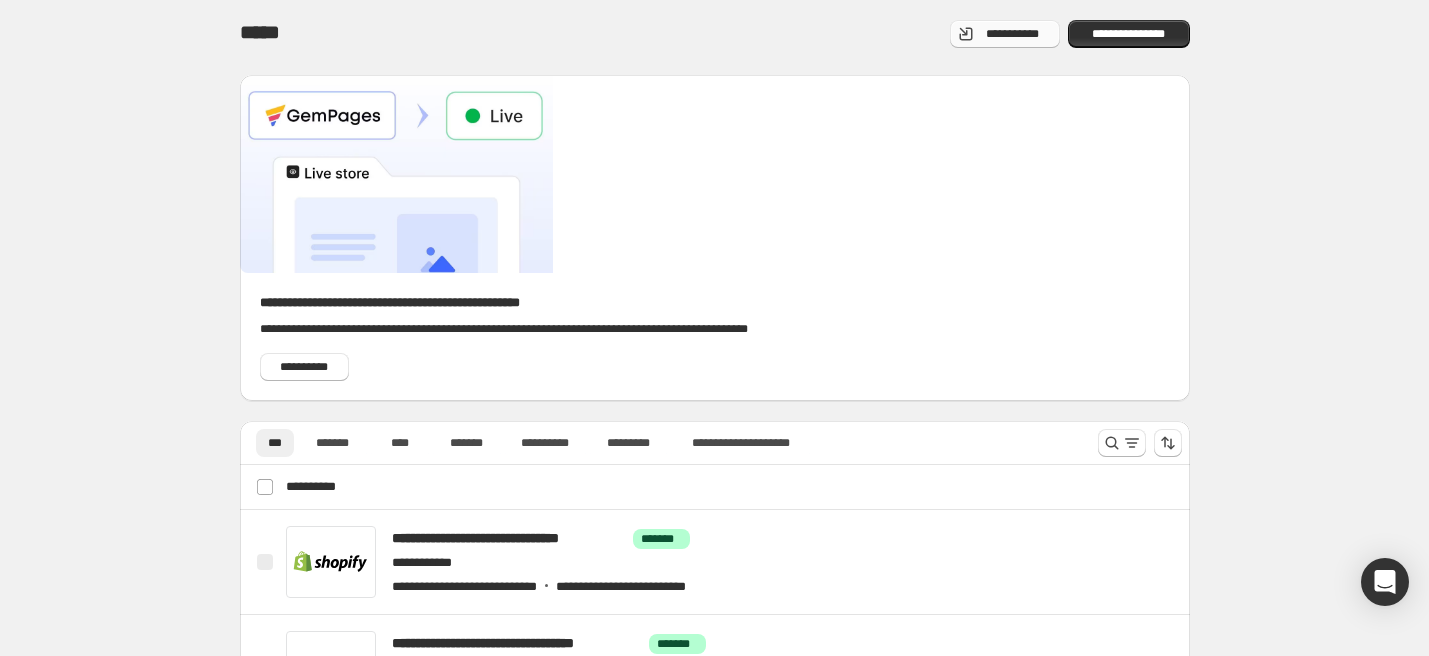 click on "**********" at bounding box center (1013, 34) 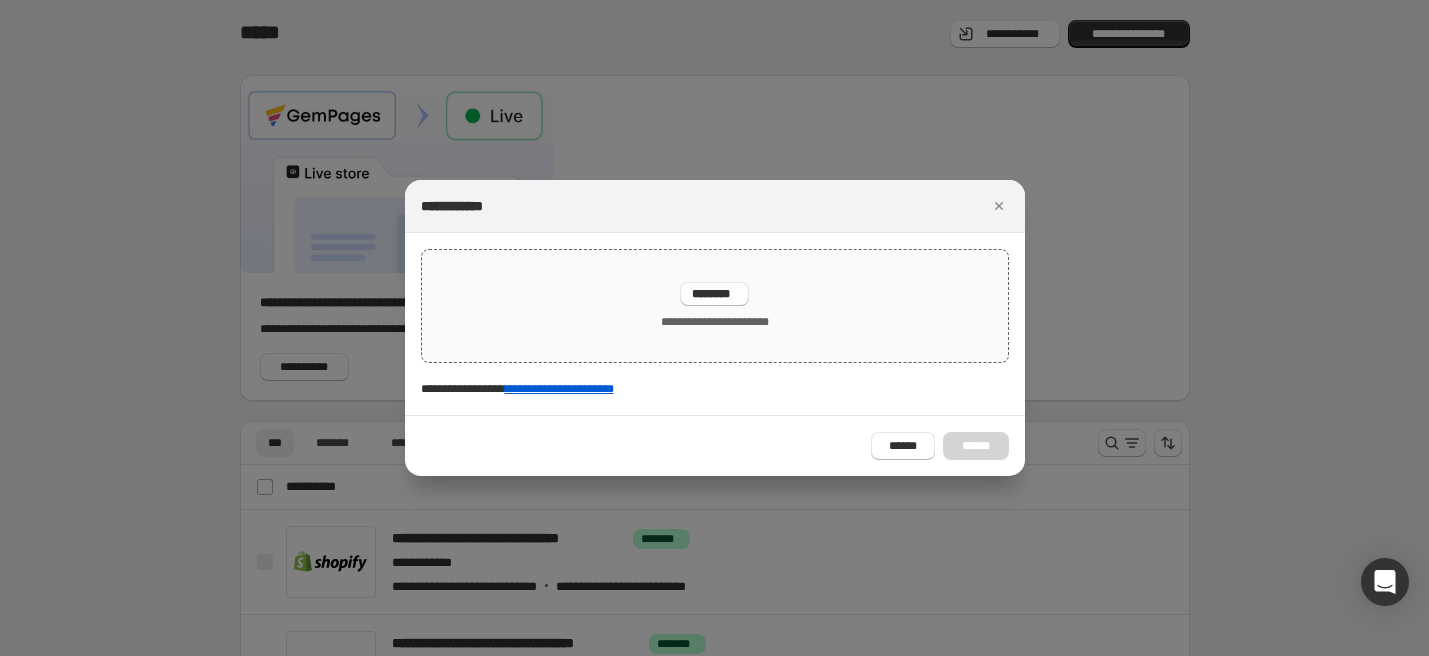 click on "********" at bounding box center [714, 294] 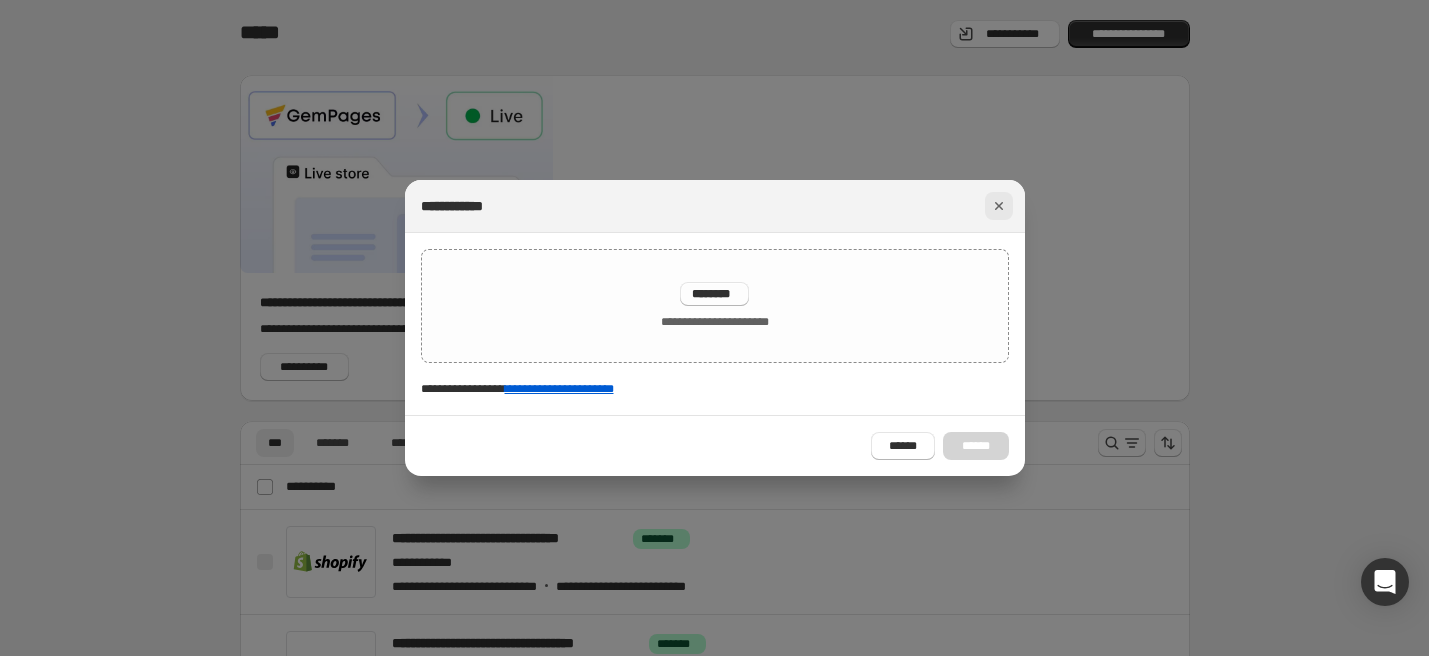 click 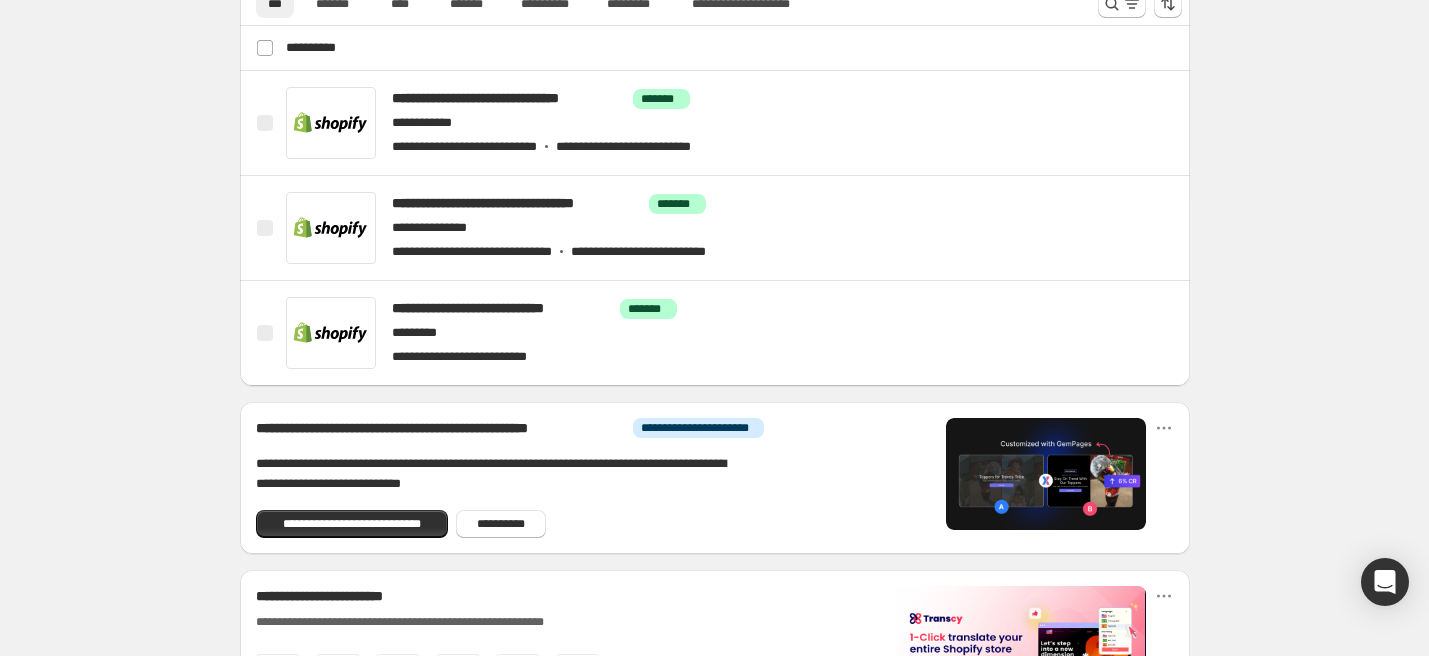 scroll, scrollTop: 928, scrollLeft: 0, axis: vertical 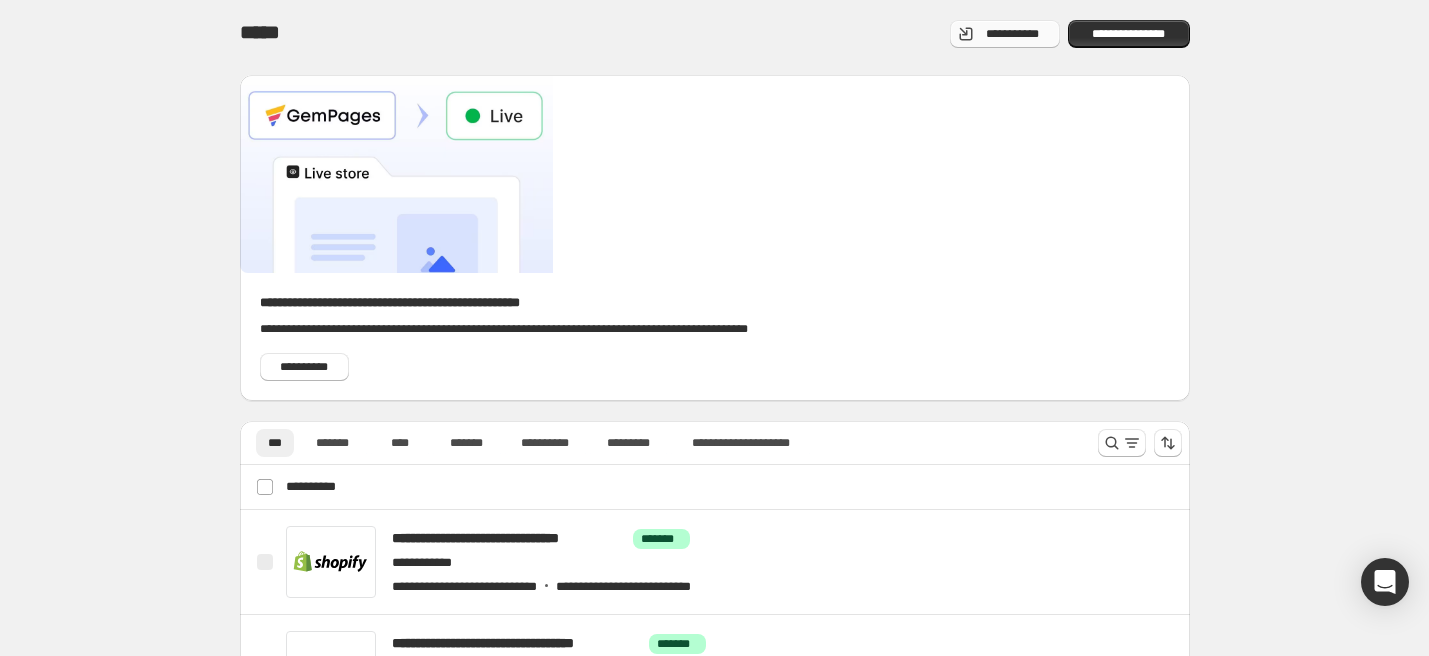 click 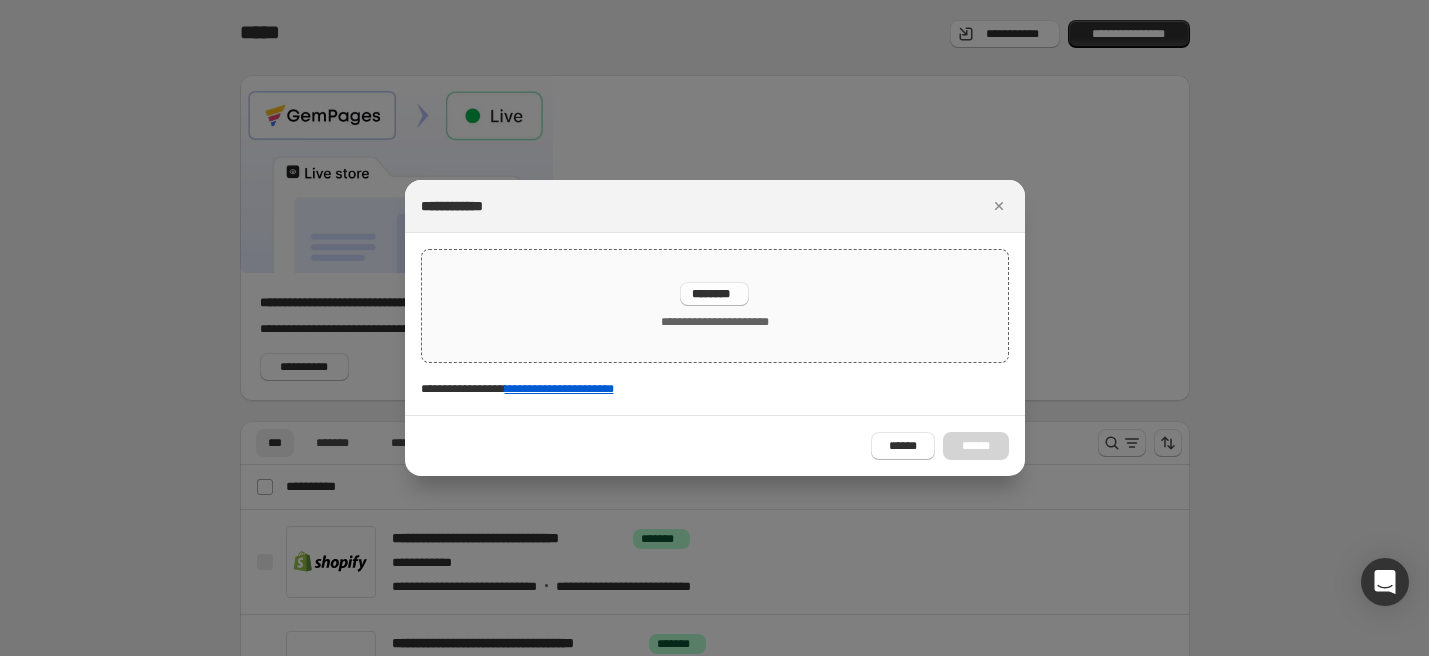 click on "********" at bounding box center (714, 294) 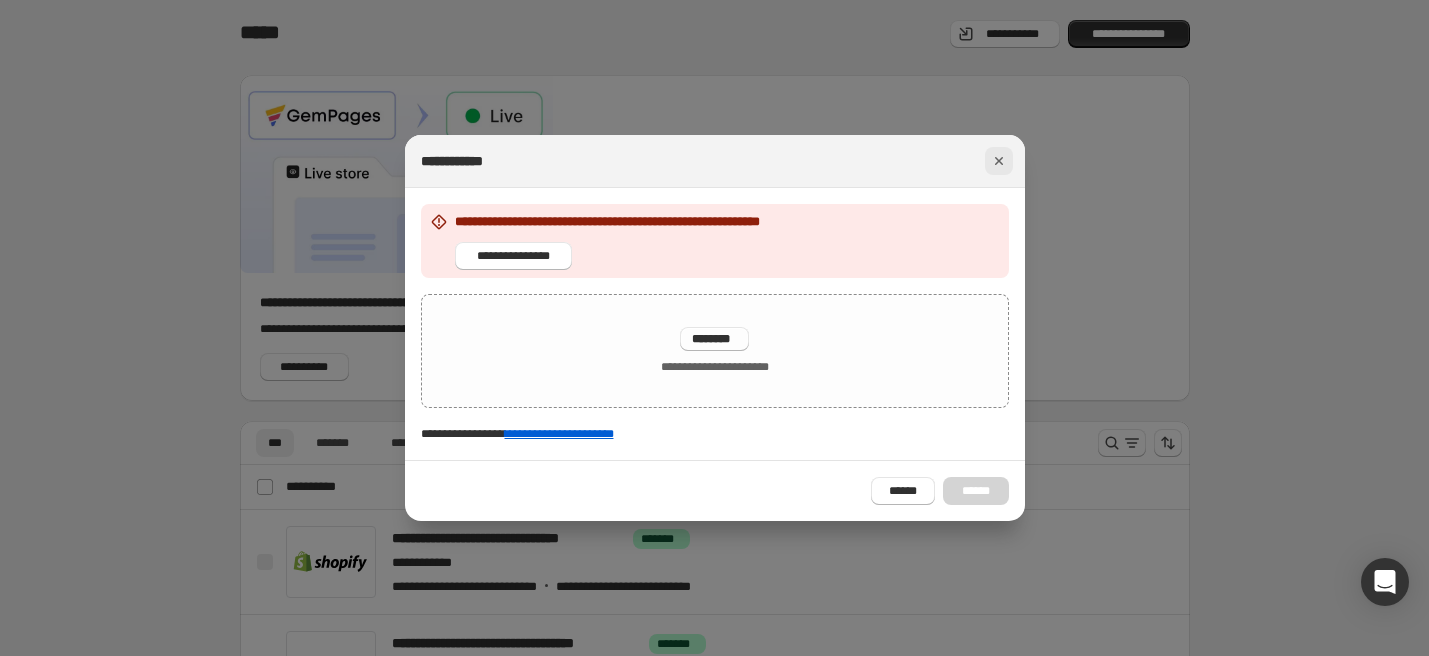 click 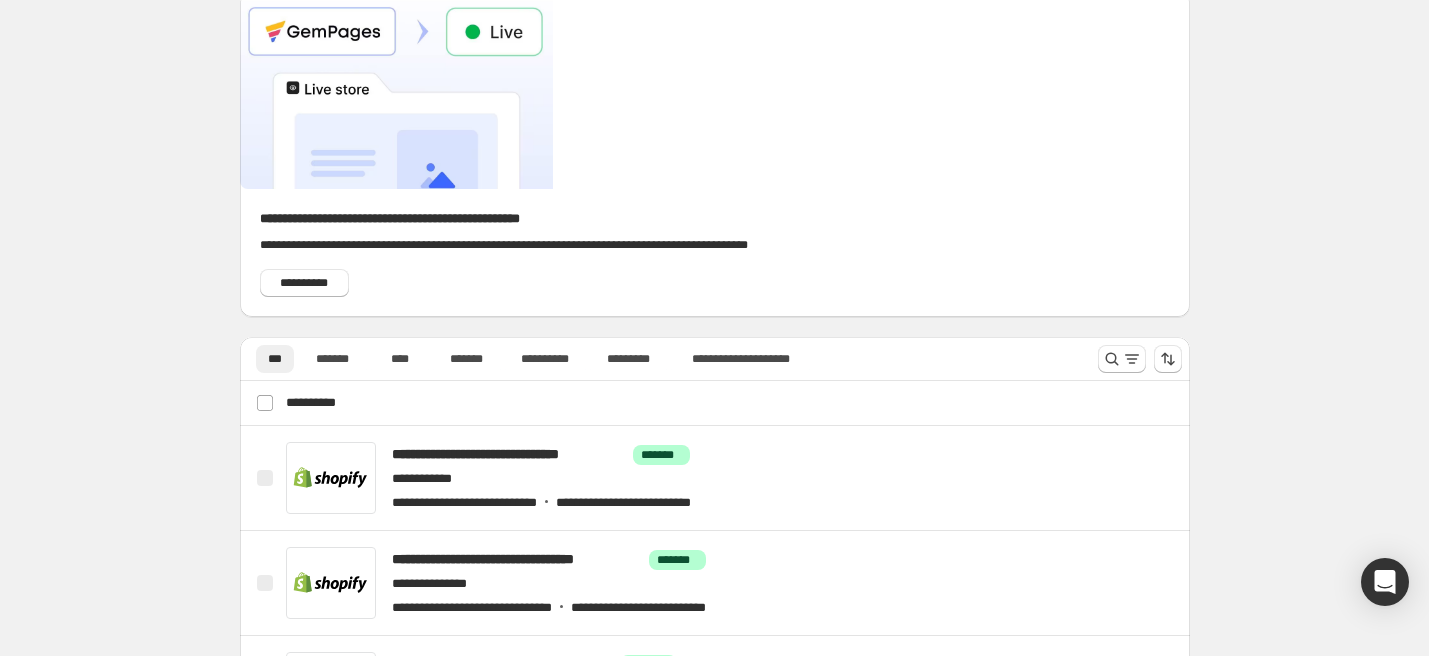 scroll, scrollTop: 87, scrollLeft: 0, axis: vertical 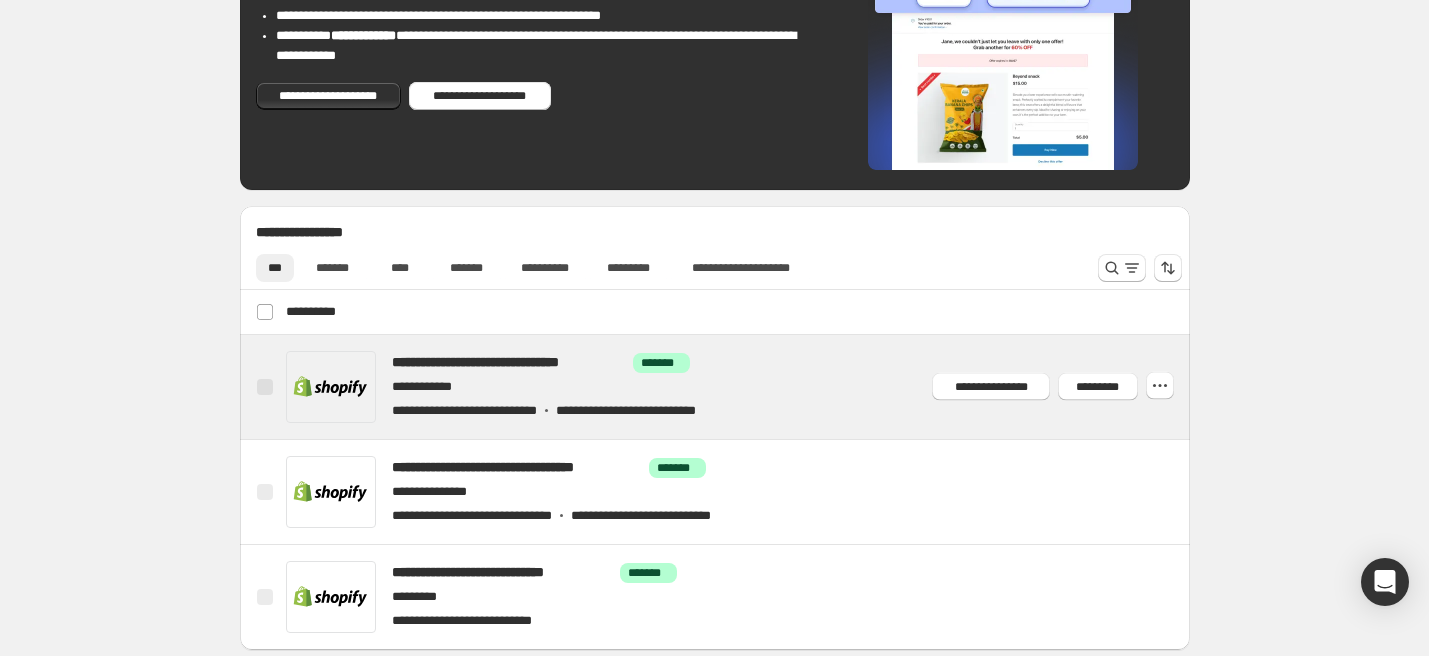 click at bounding box center [738, 387] 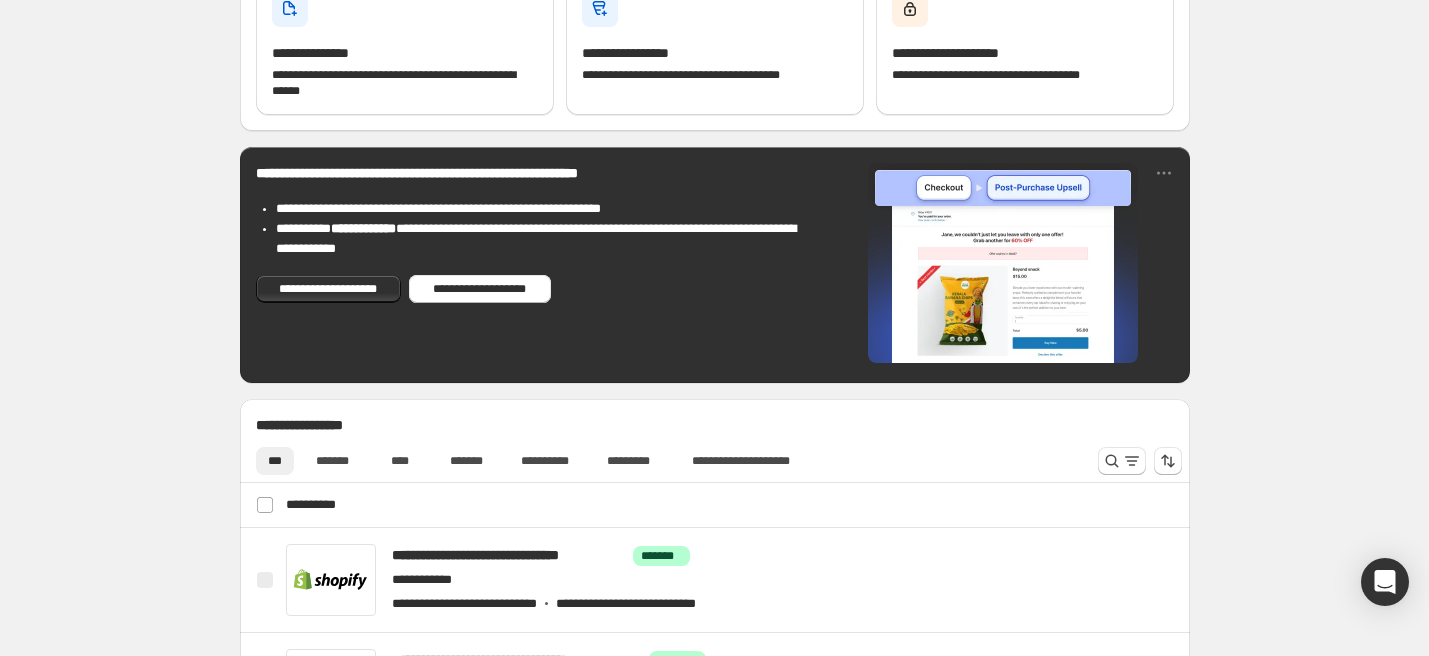 scroll, scrollTop: 458, scrollLeft: 0, axis: vertical 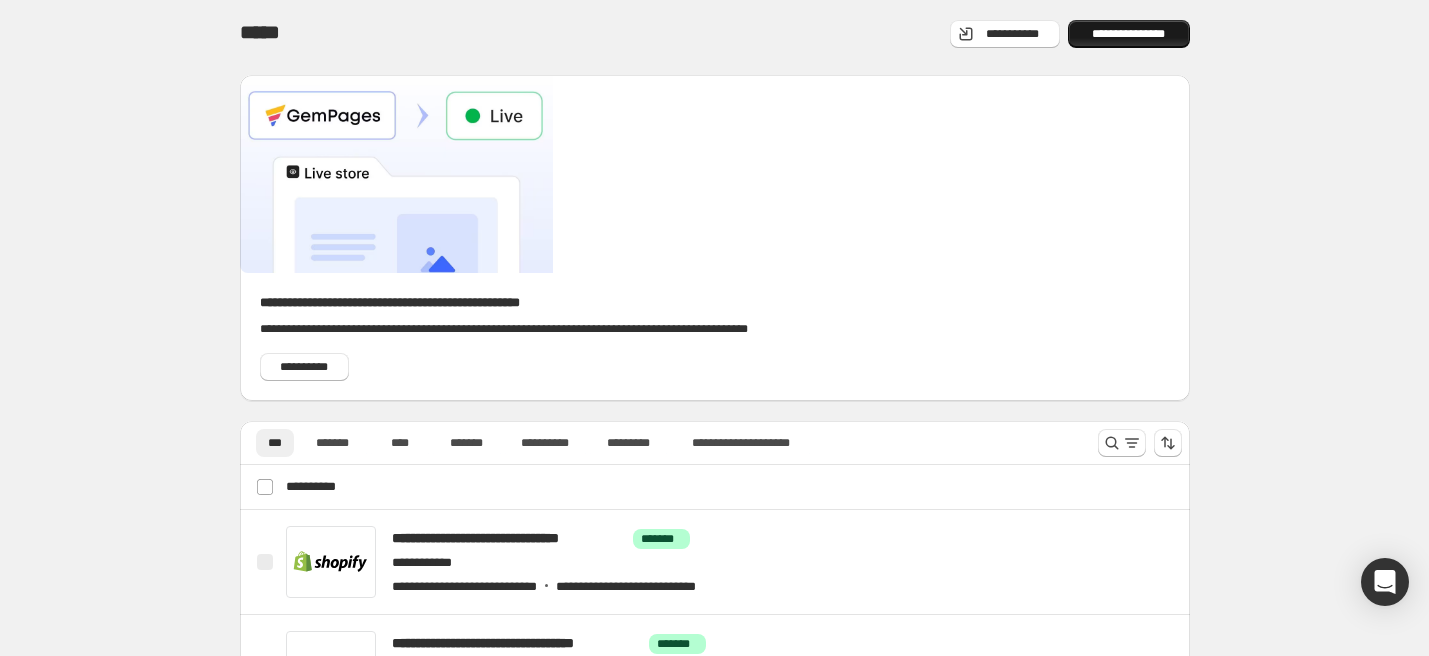 click on "**********" at bounding box center (1129, 34) 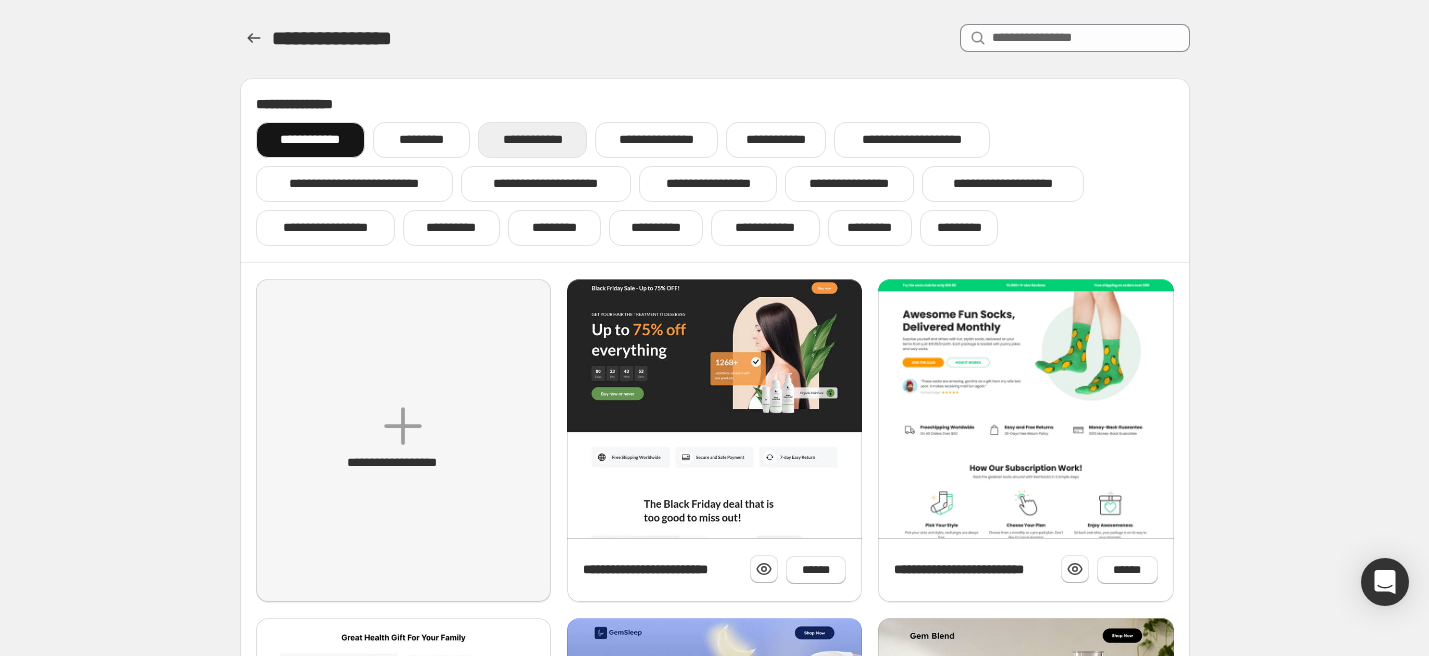 click on "**********" at bounding box center [532, 140] 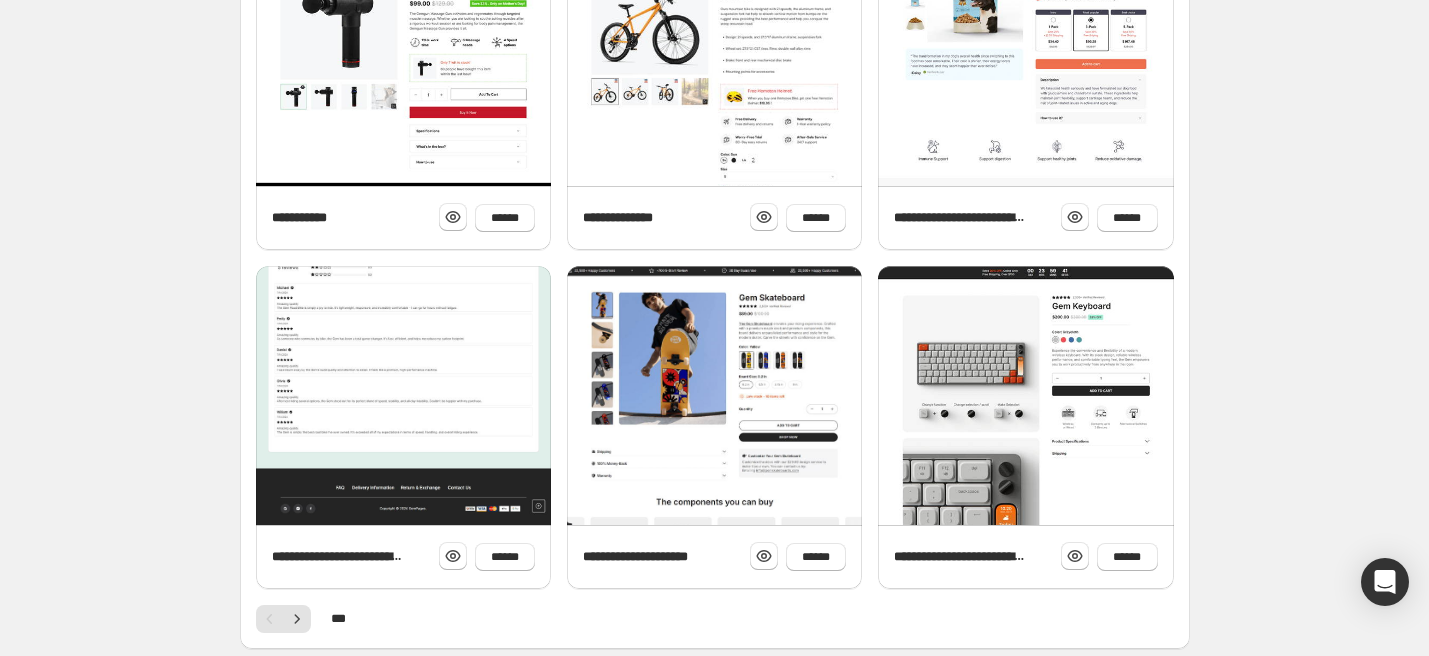 scroll, scrollTop: 783, scrollLeft: 0, axis: vertical 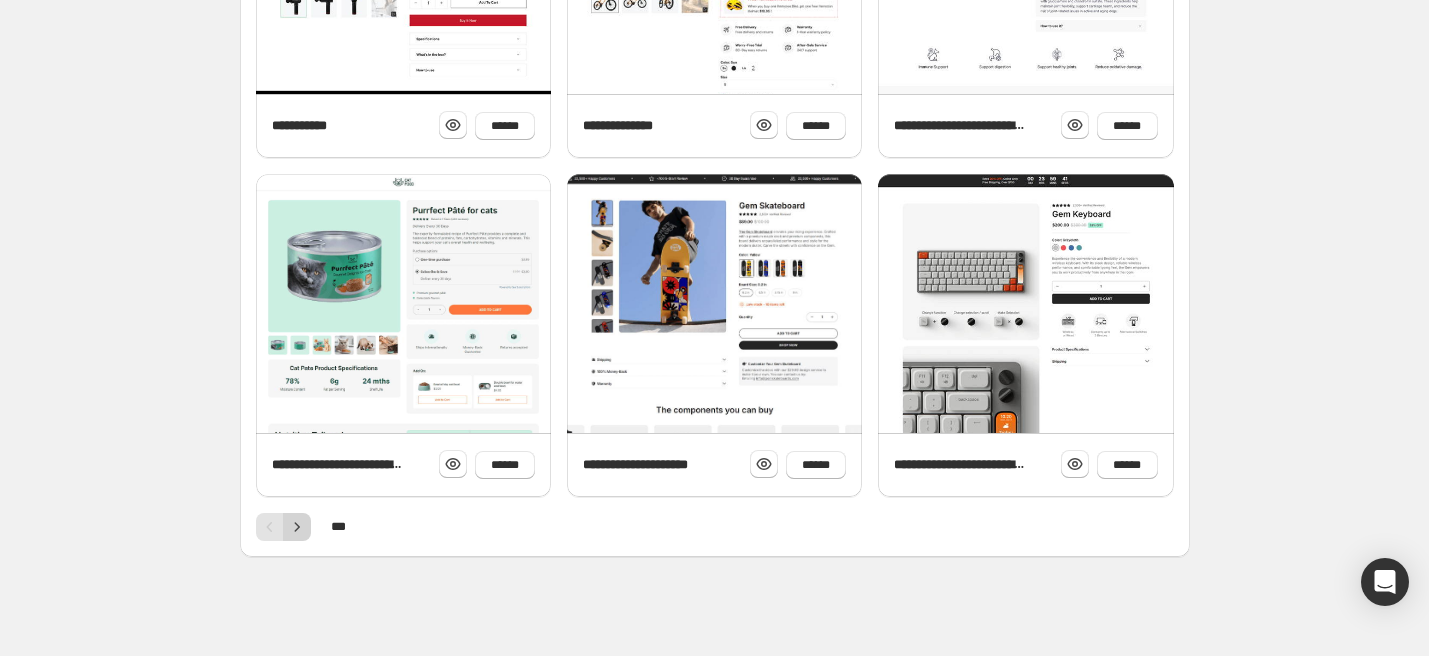 click 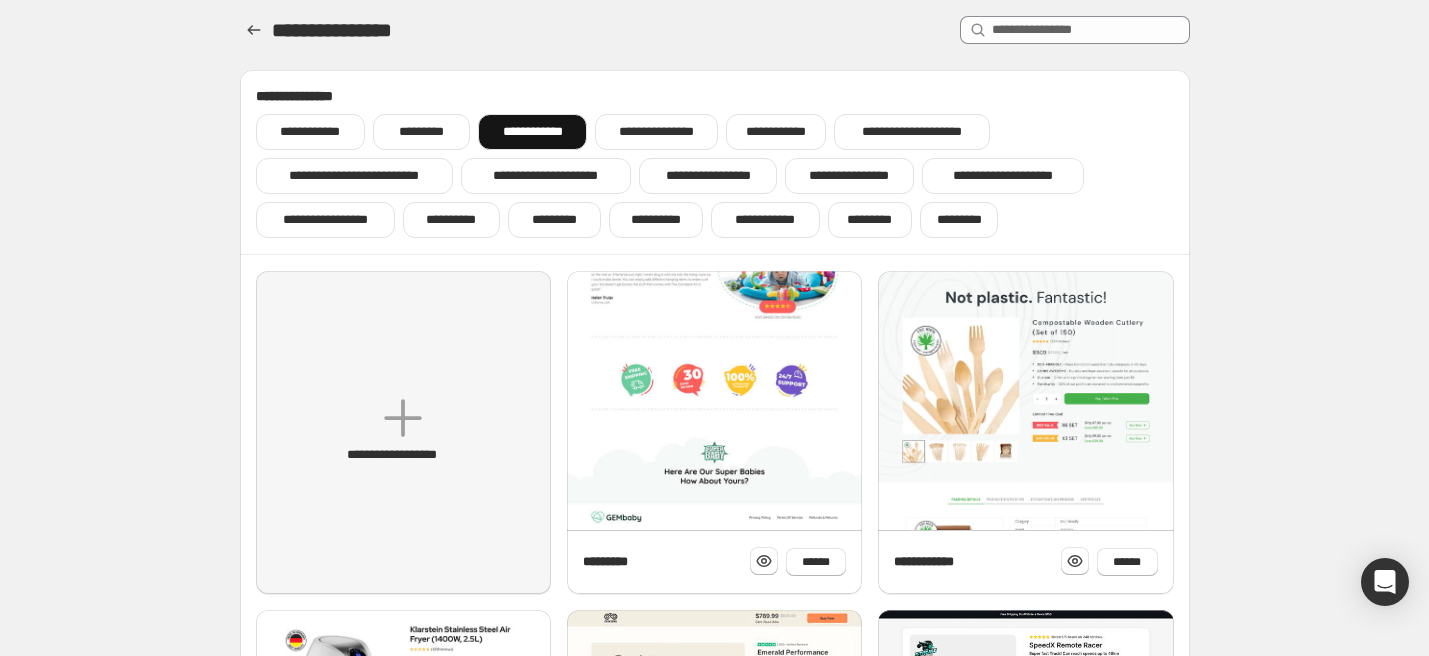 scroll, scrollTop: 4, scrollLeft: 0, axis: vertical 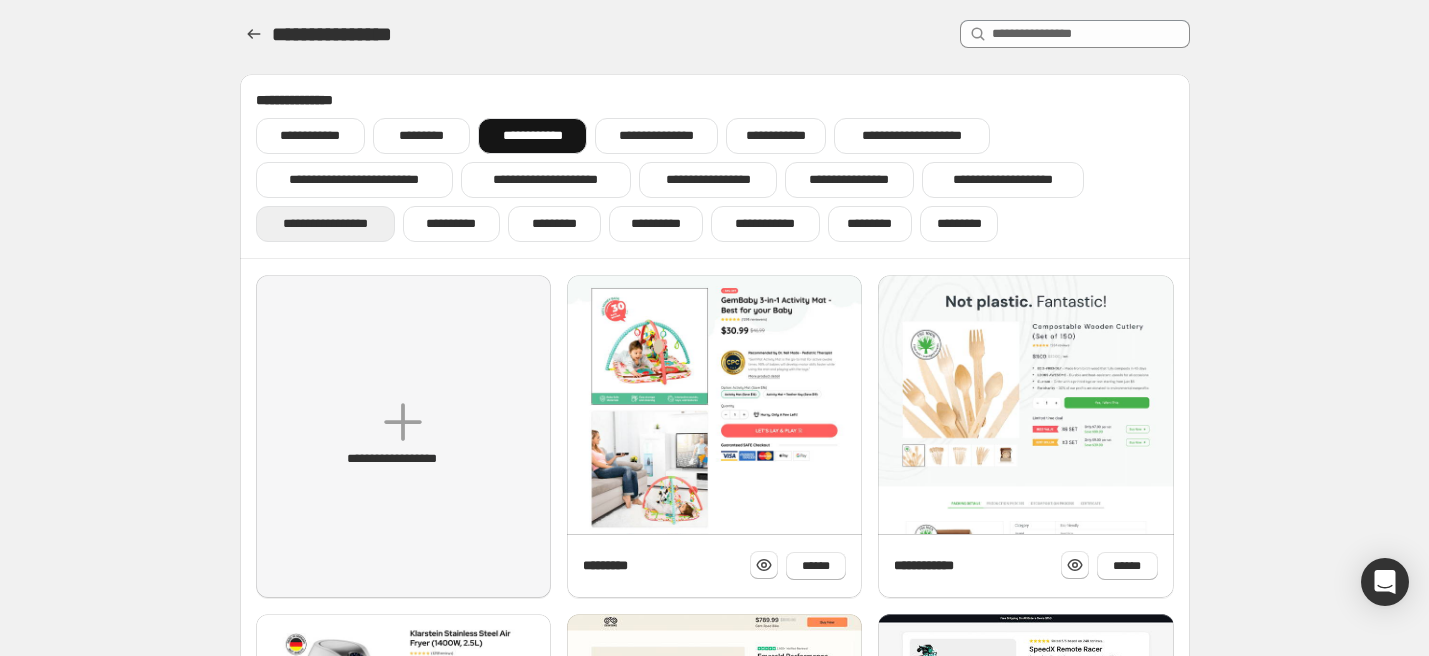 click on "**********" at bounding box center (325, 224) 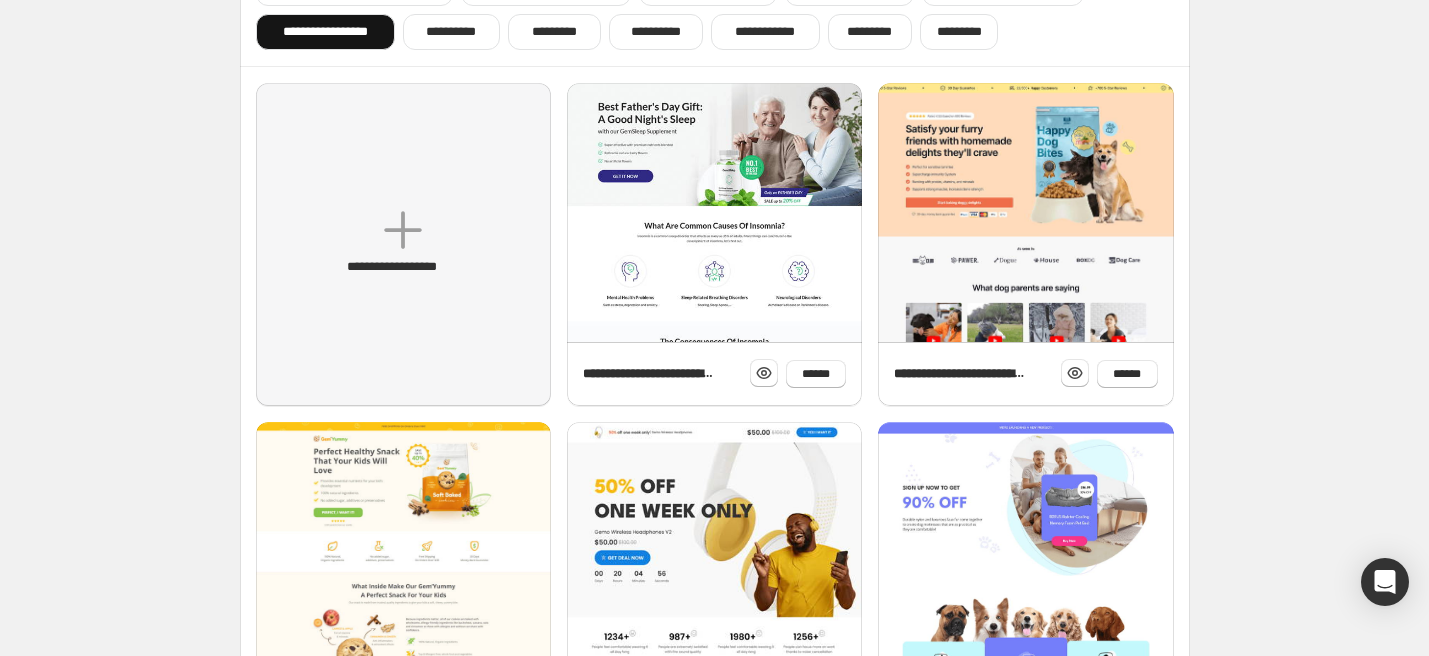 scroll, scrollTop: 186, scrollLeft: 0, axis: vertical 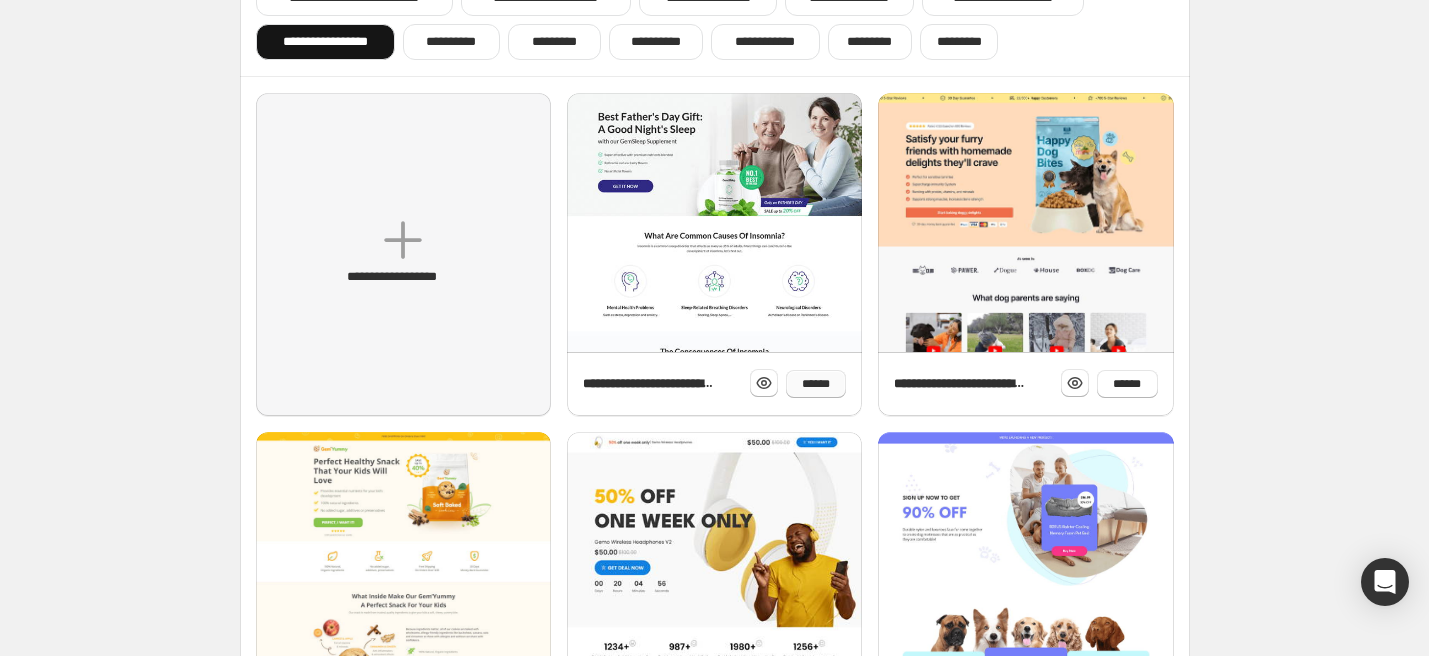 click on "******" at bounding box center [816, 384] 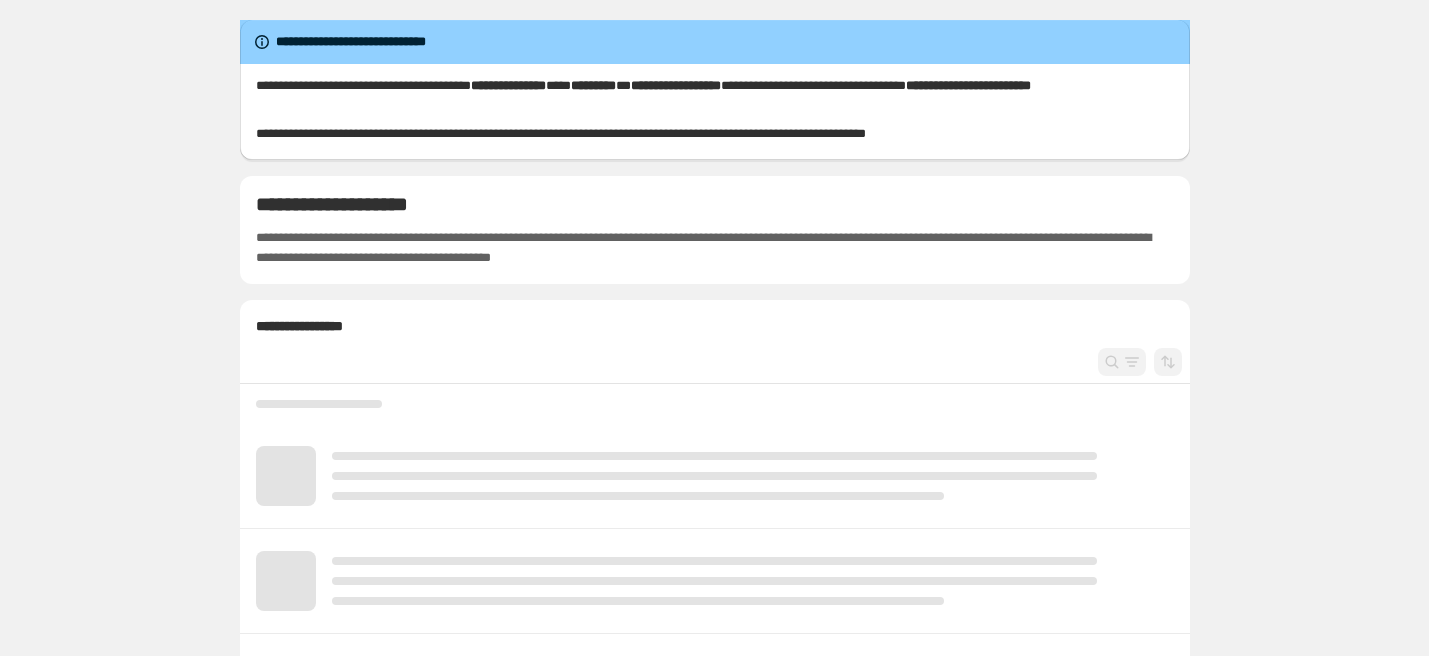 scroll, scrollTop: 0, scrollLeft: 0, axis: both 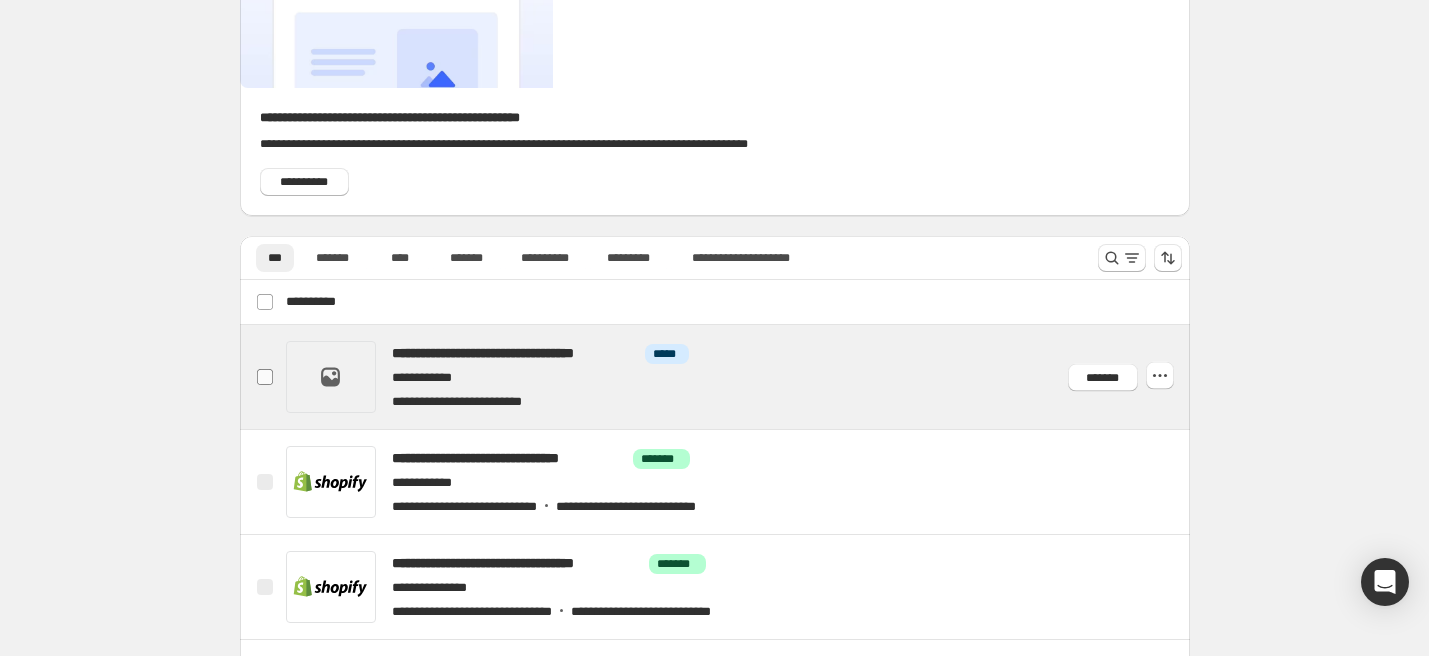 click at bounding box center [265, 377] 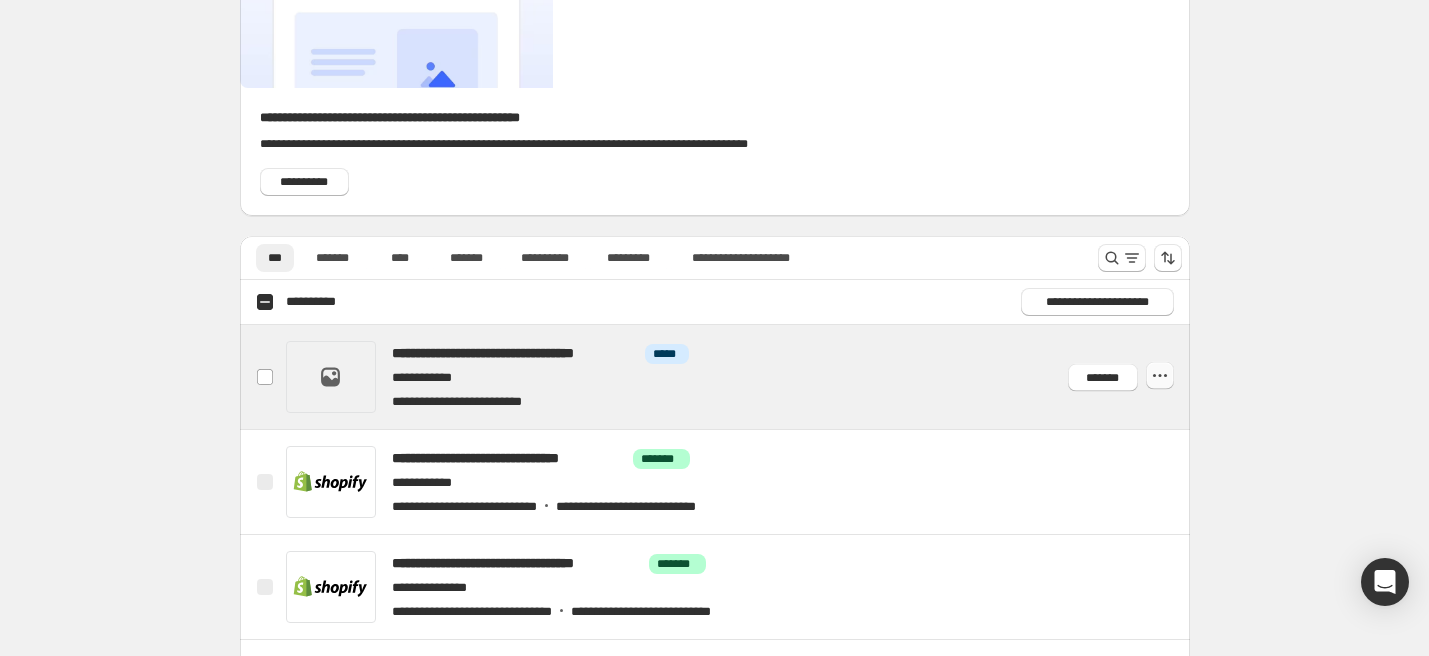 click 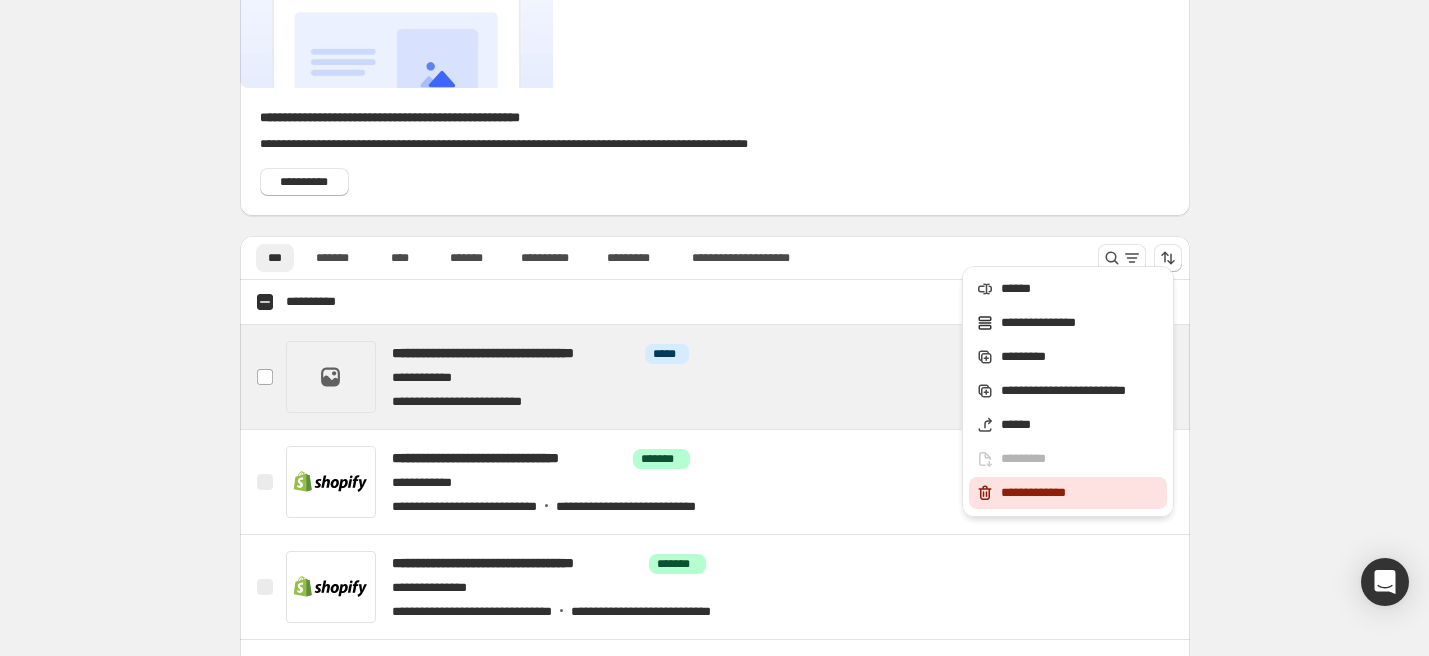 click 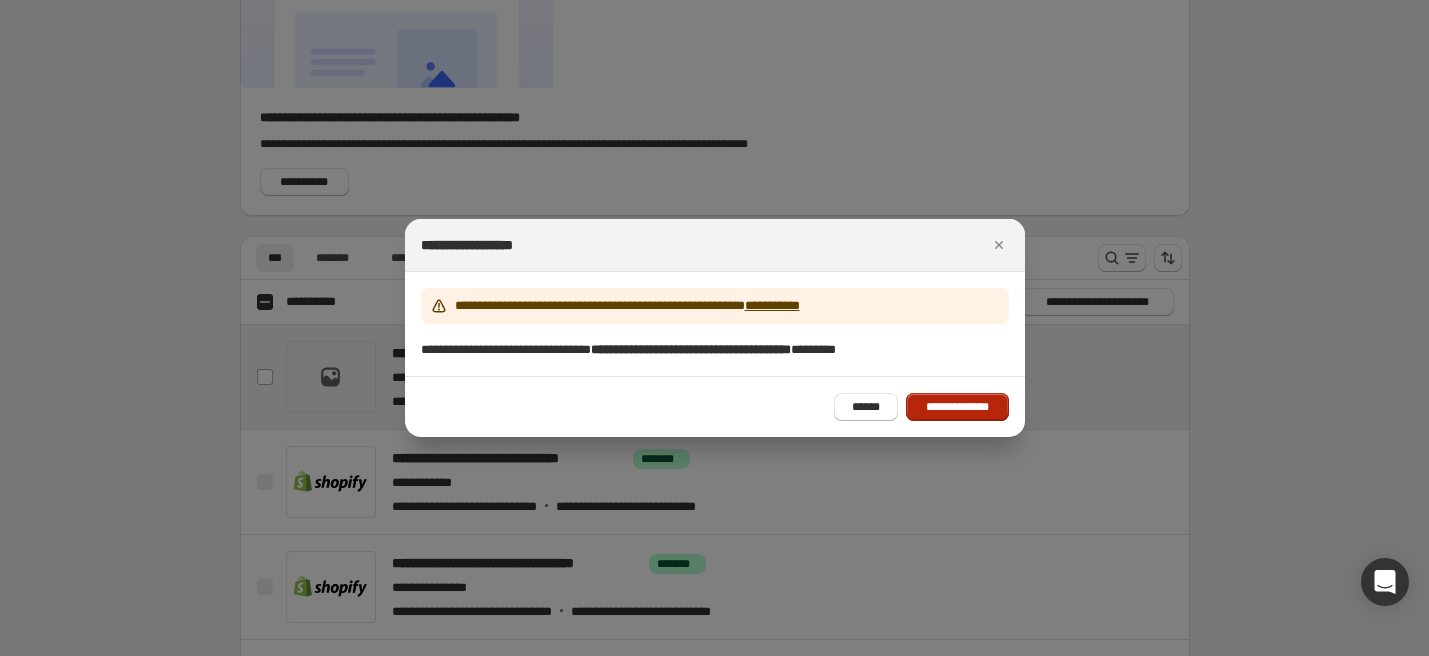 click on "**********" at bounding box center (957, 407) 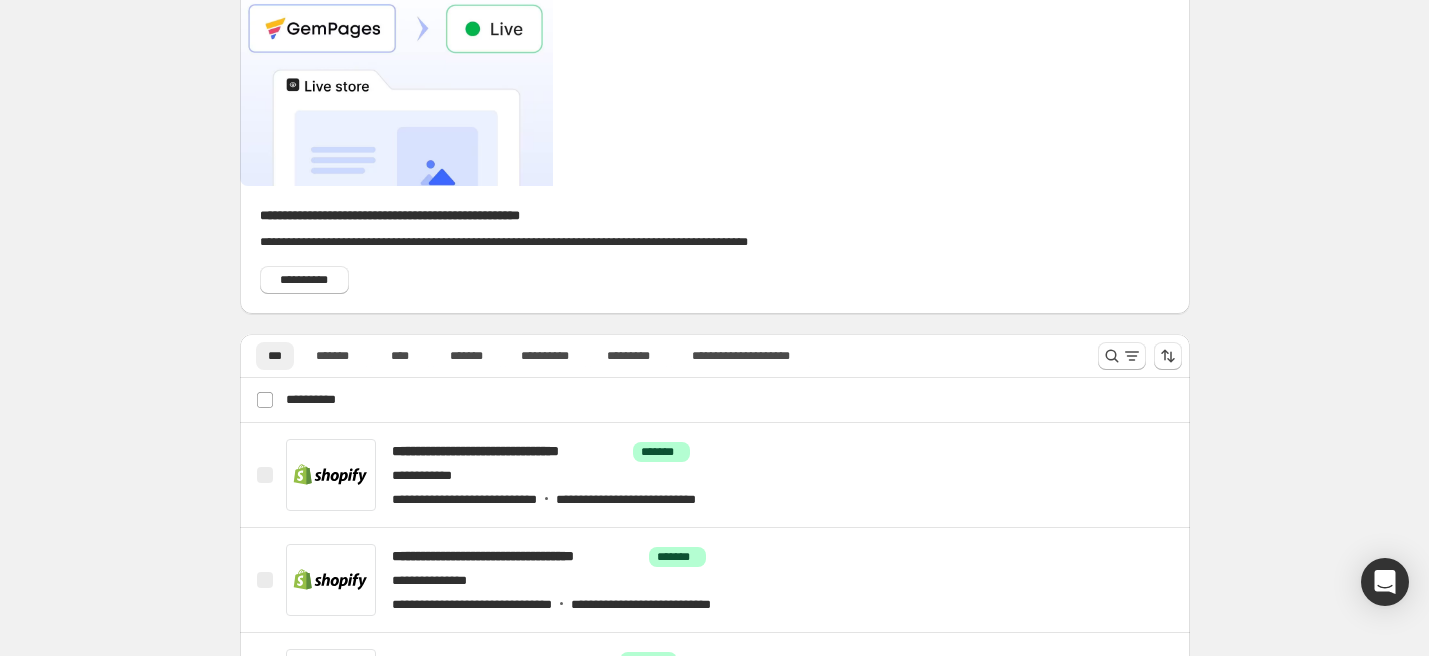 scroll, scrollTop: 0, scrollLeft: 0, axis: both 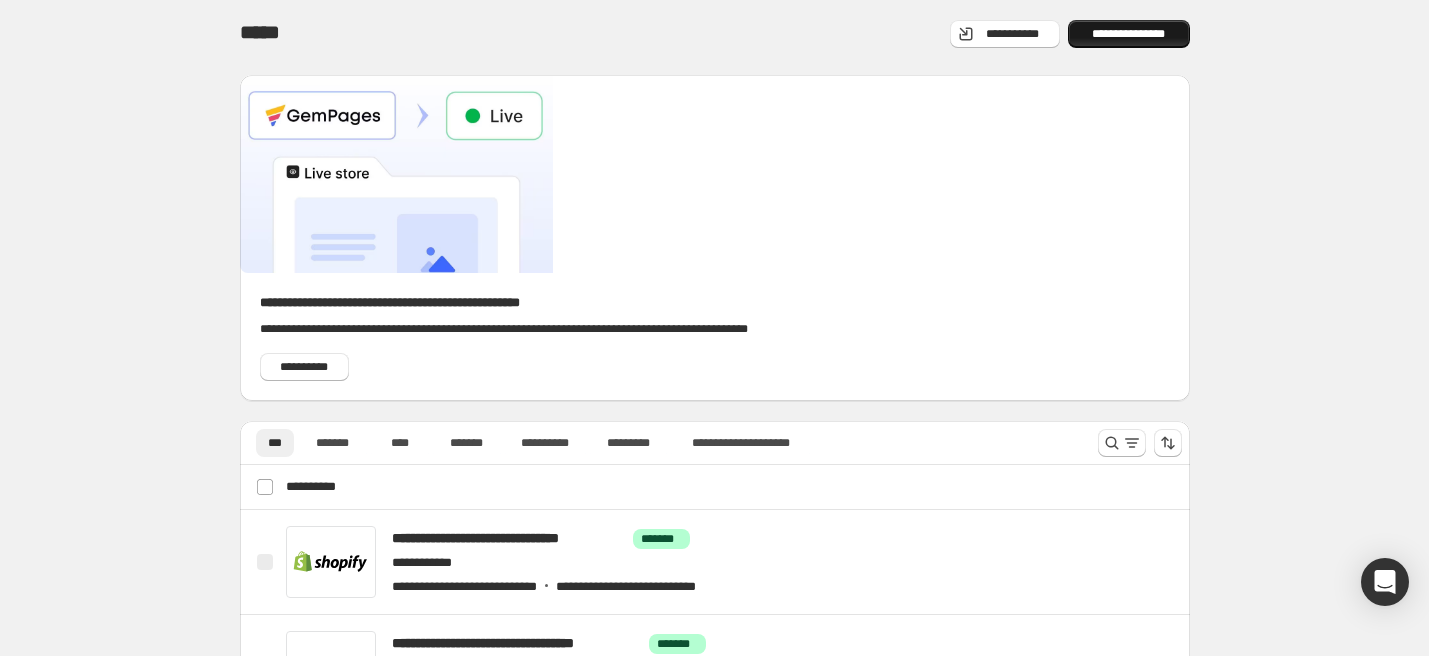 click on "**********" at bounding box center [1129, 34] 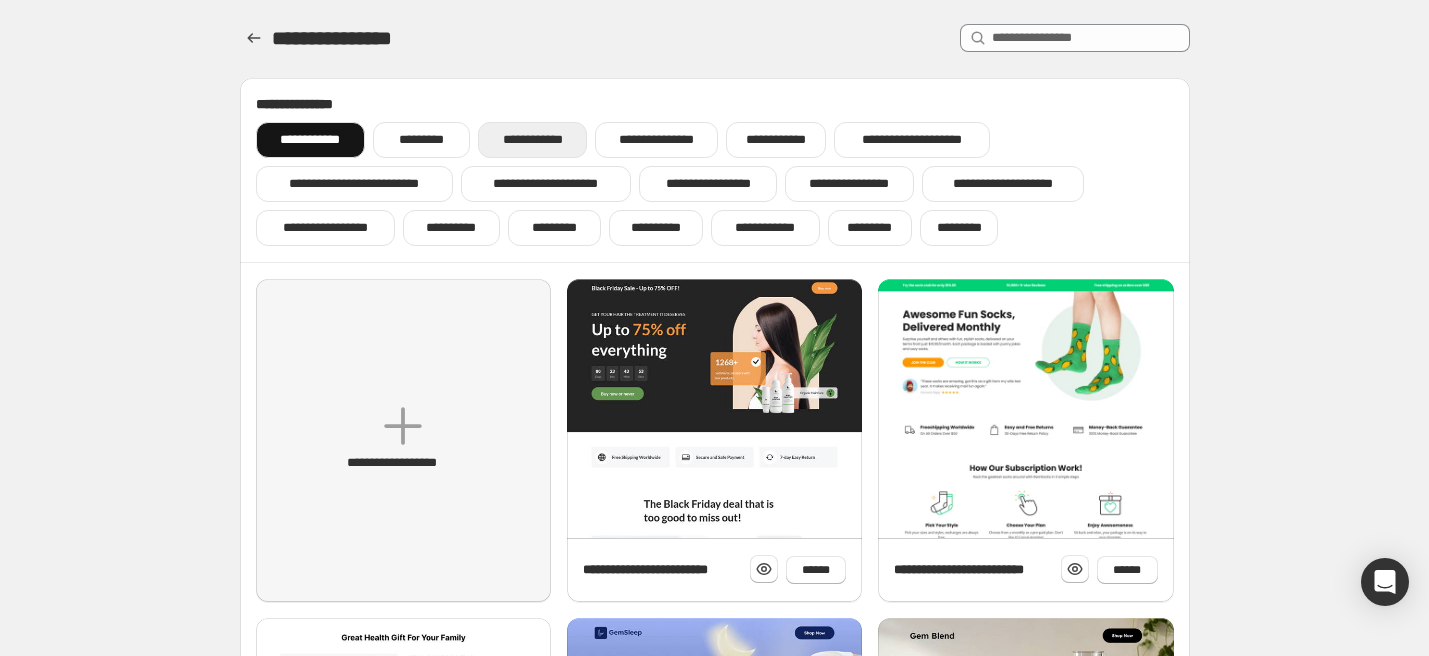 click on "**********" at bounding box center [532, 140] 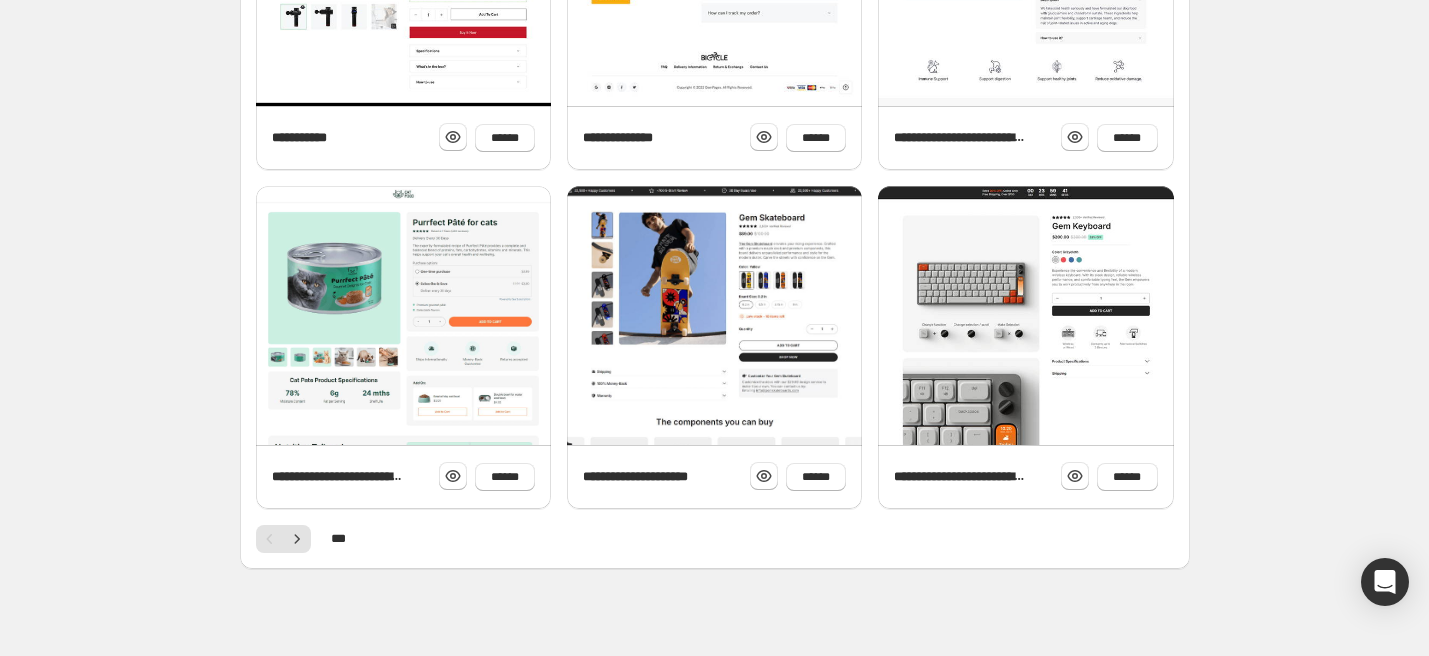 scroll, scrollTop: 783, scrollLeft: 0, axis: vertical 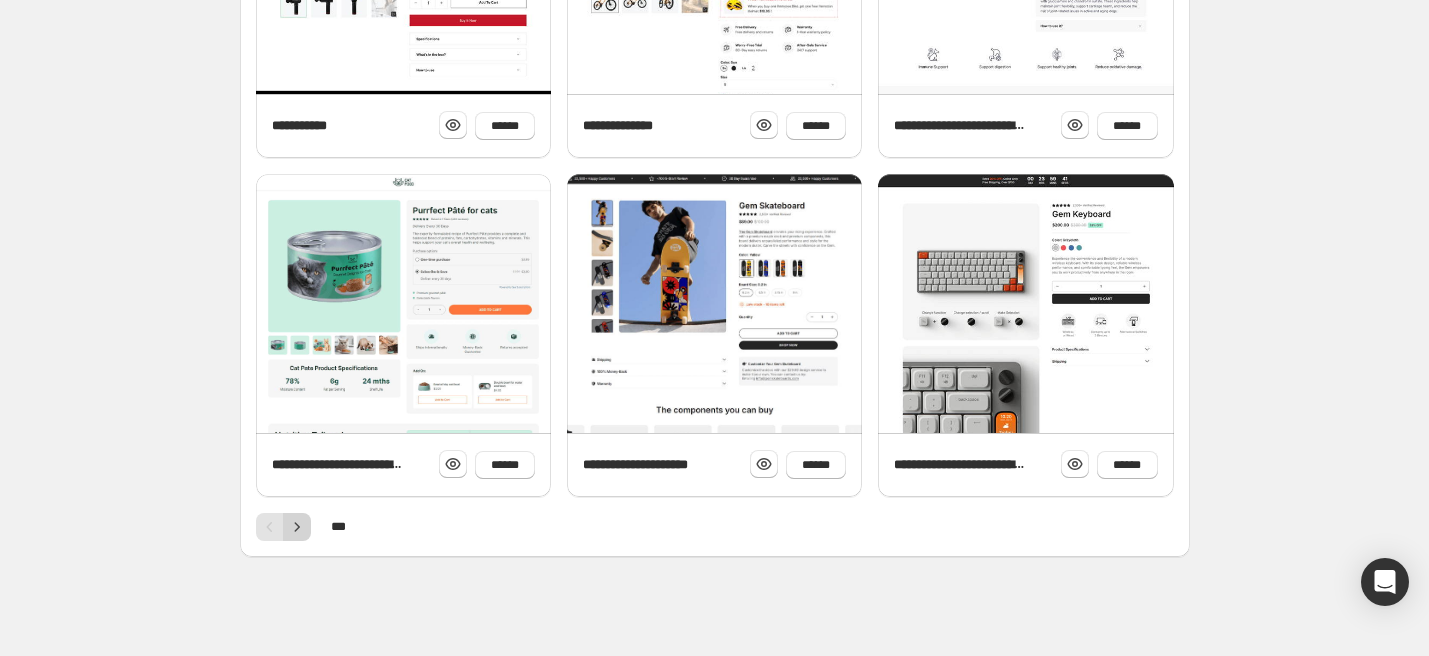 click 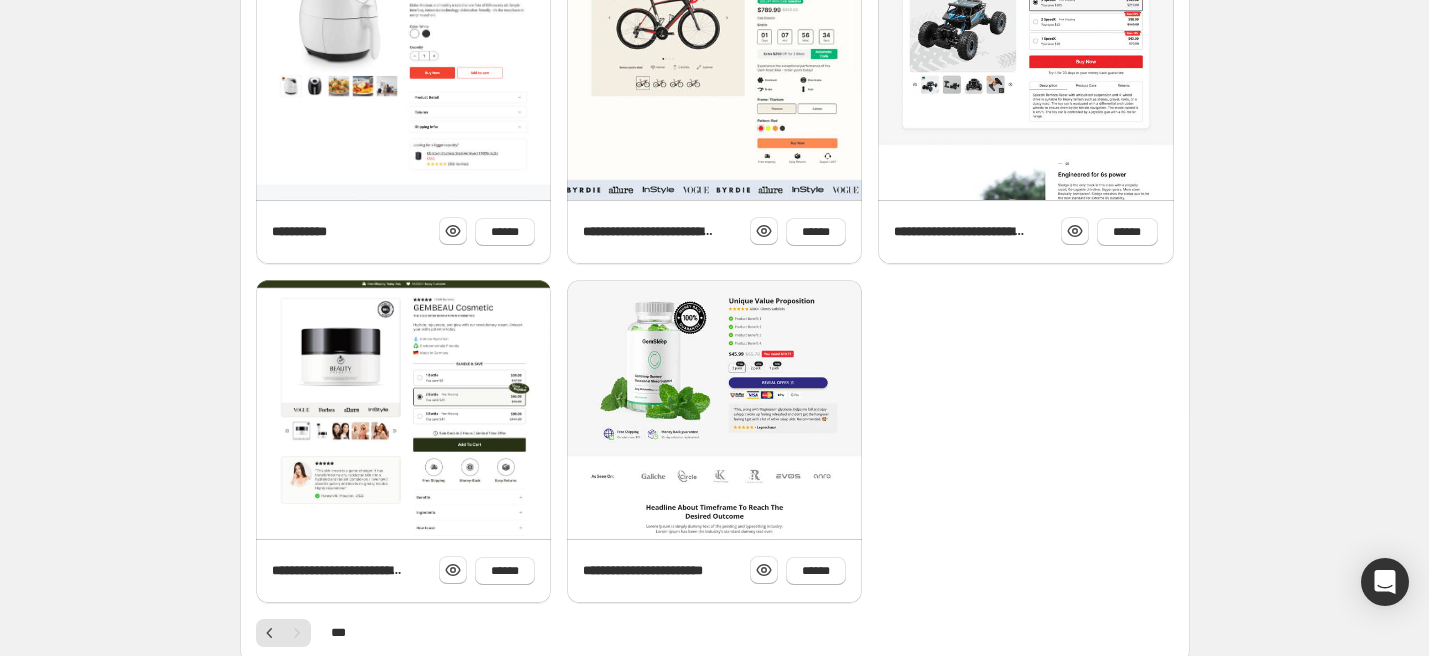 scroll, scrollTop: 678, scrollLeft: 0, axis: vertical 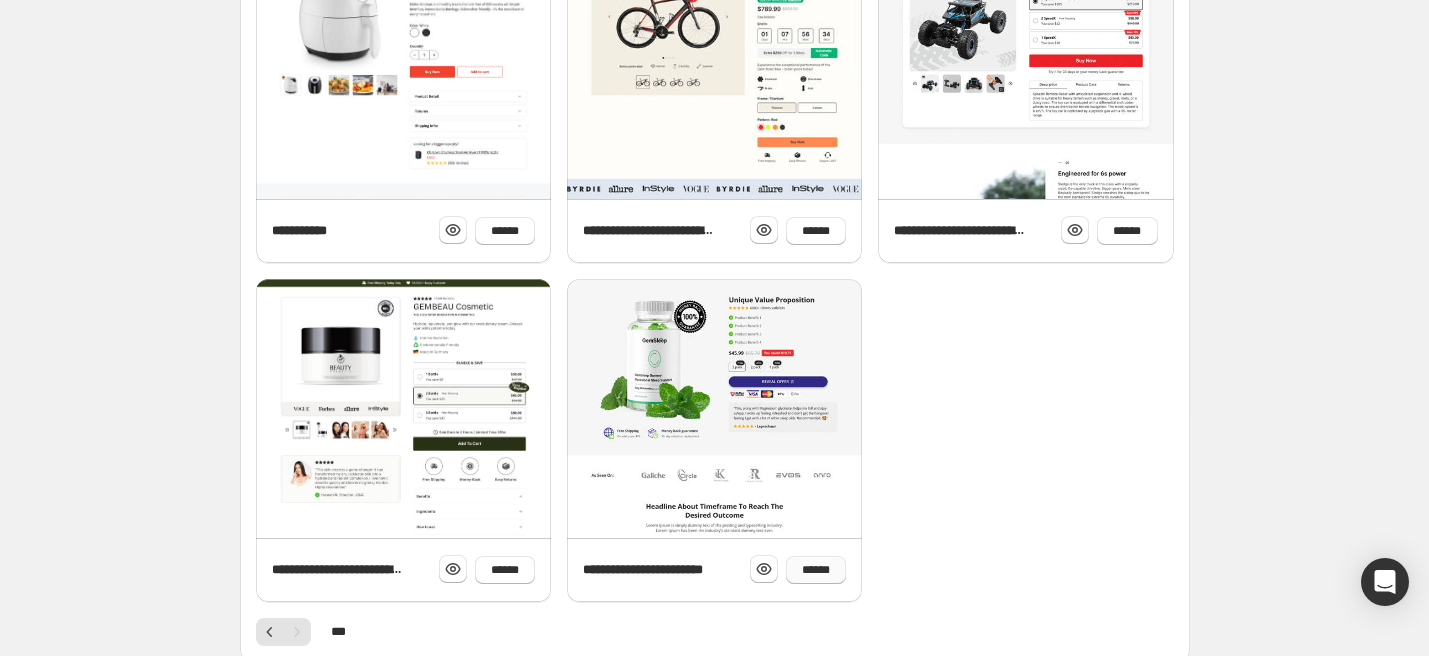 click on "******" at bounding box center [816, 570] 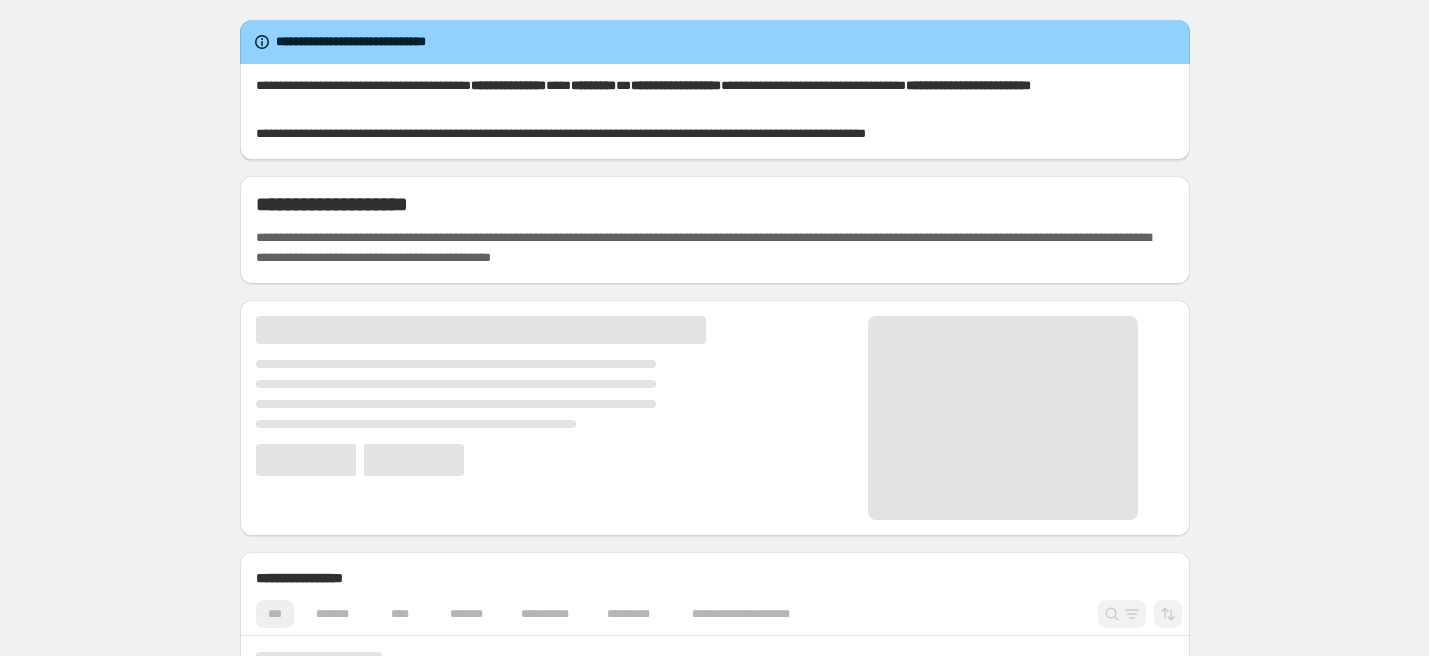 scroll, scrollTop: 0, scrollLeft: 0, axis: both 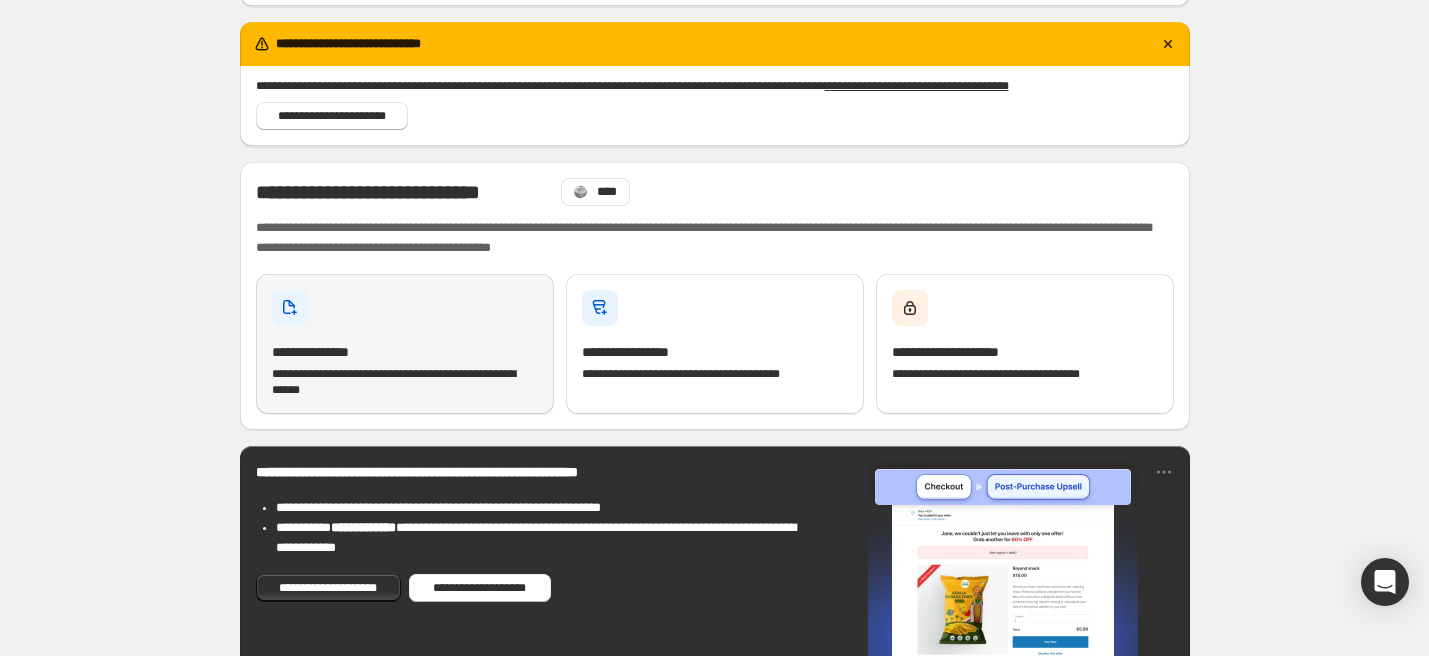 click on "**********" at bounding box center (405, 344) 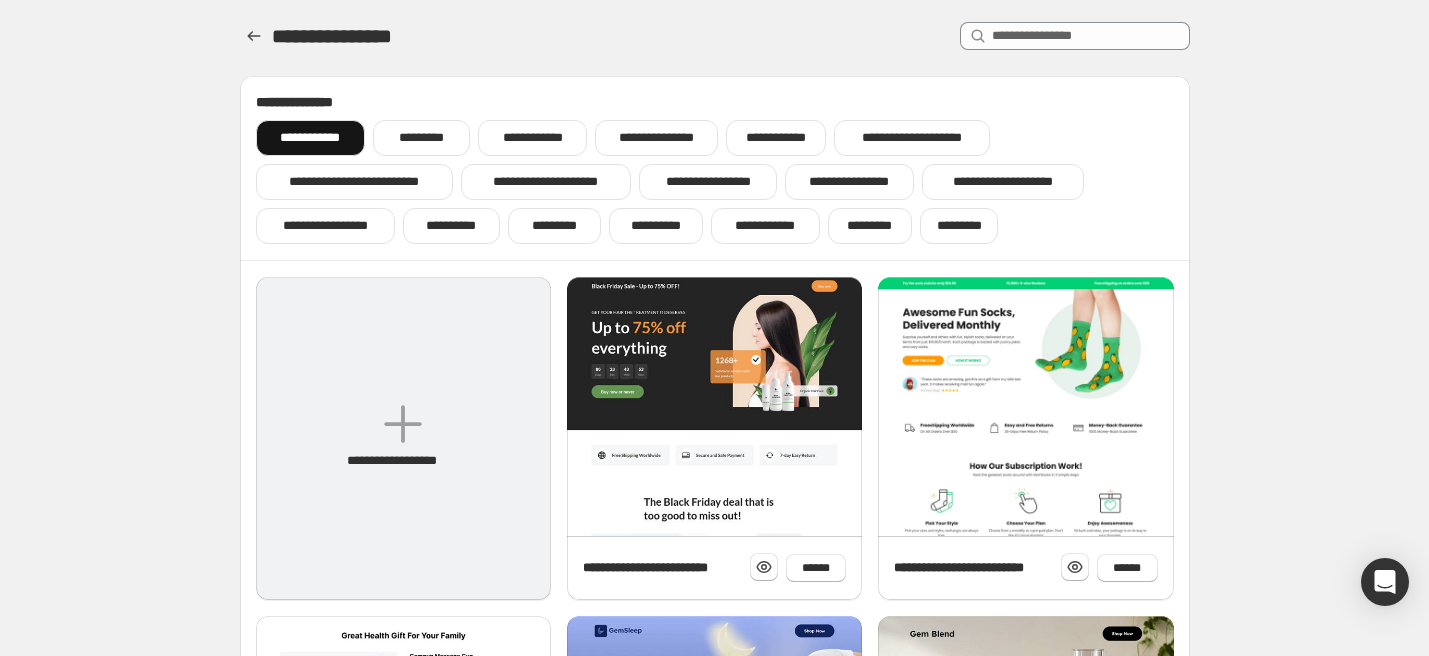 scroll, scrollTop: 0, scrollLeft: 0, axis: both 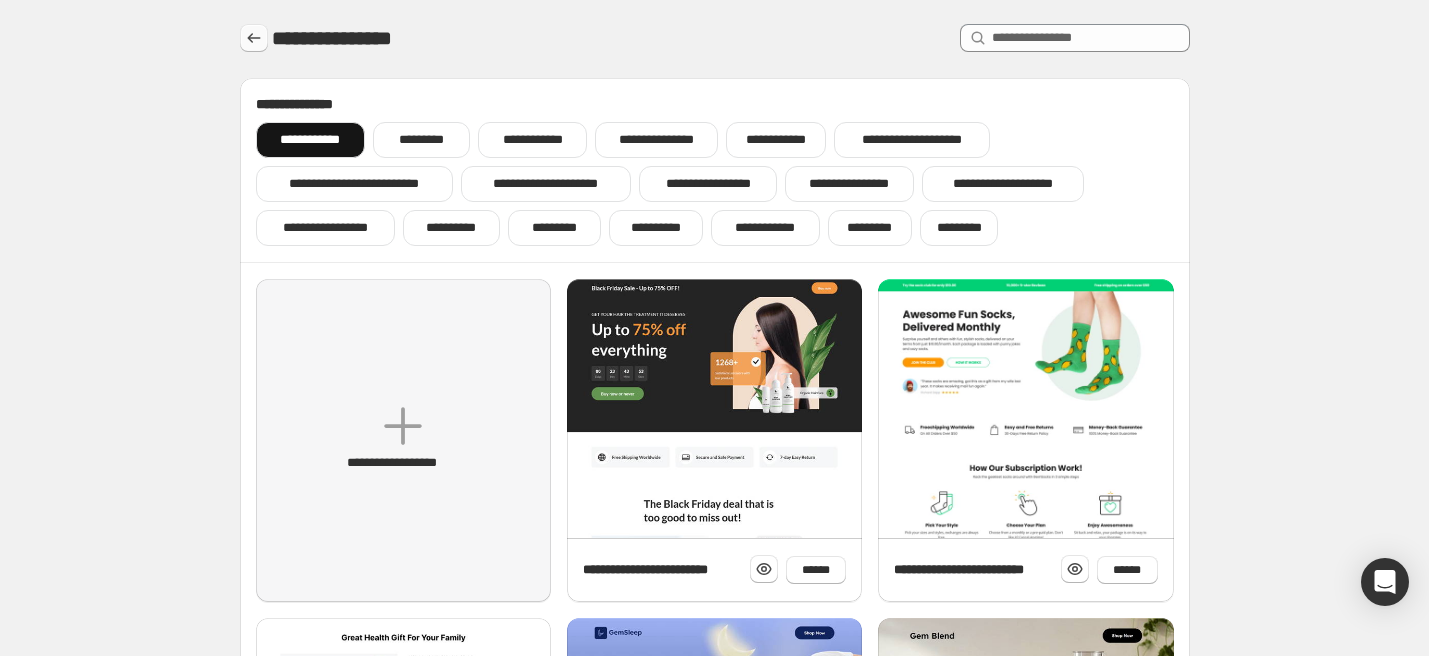 click 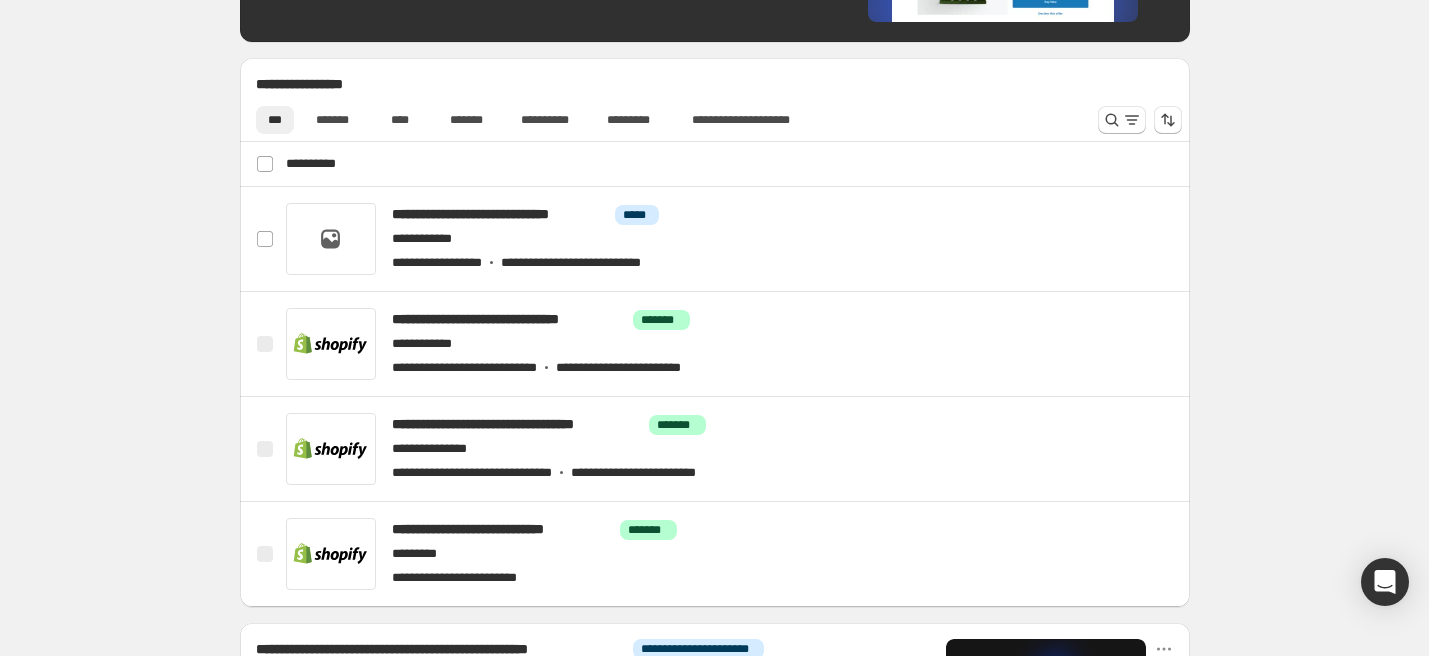scroll, scrollTop: 799, scrollLeft: 0, axis: vertical 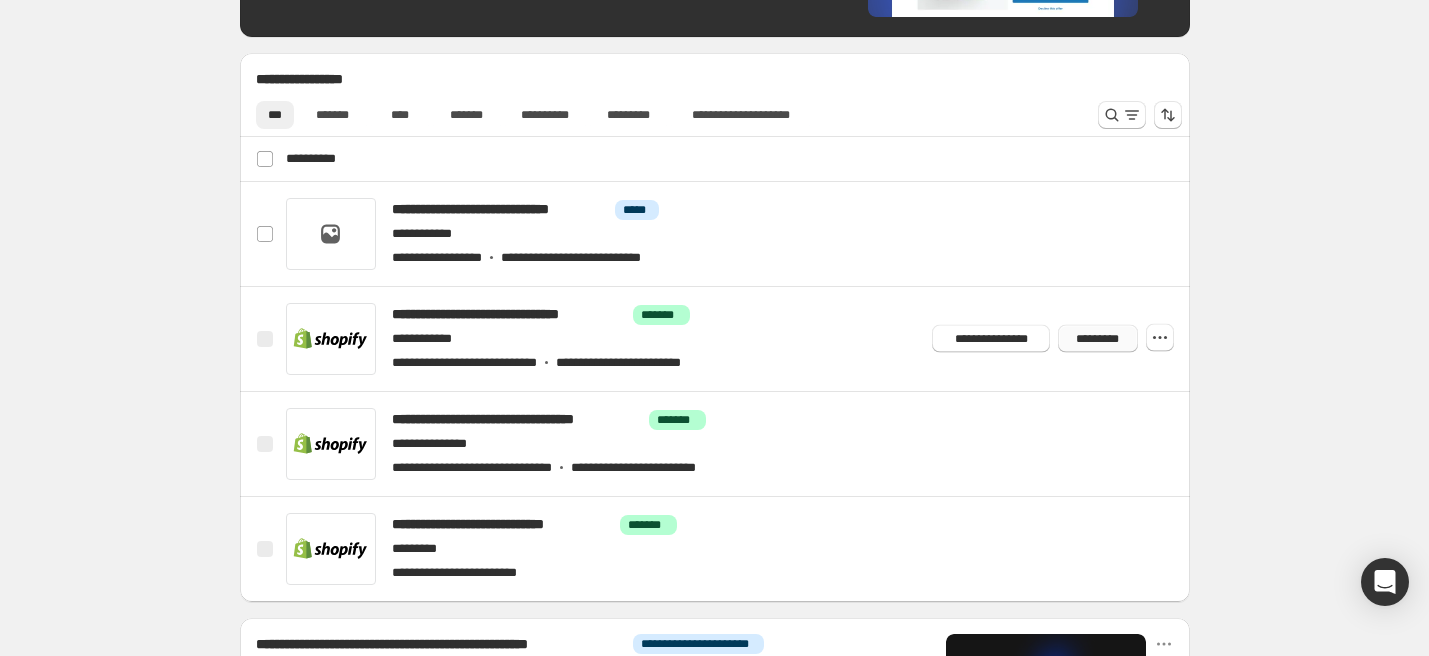 click on "*********" at bounding box center (1097, 339) 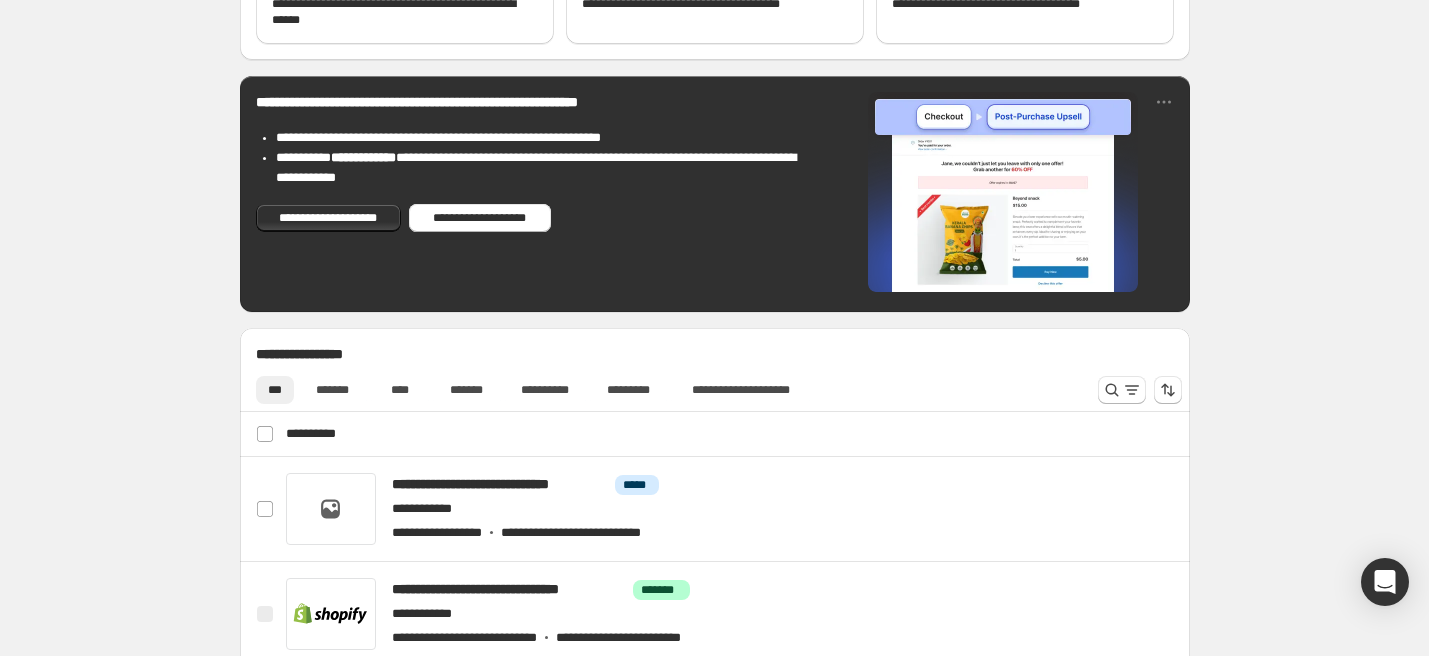scroll, scrollTop: 643, scrollLeft: 0, axis: vertical 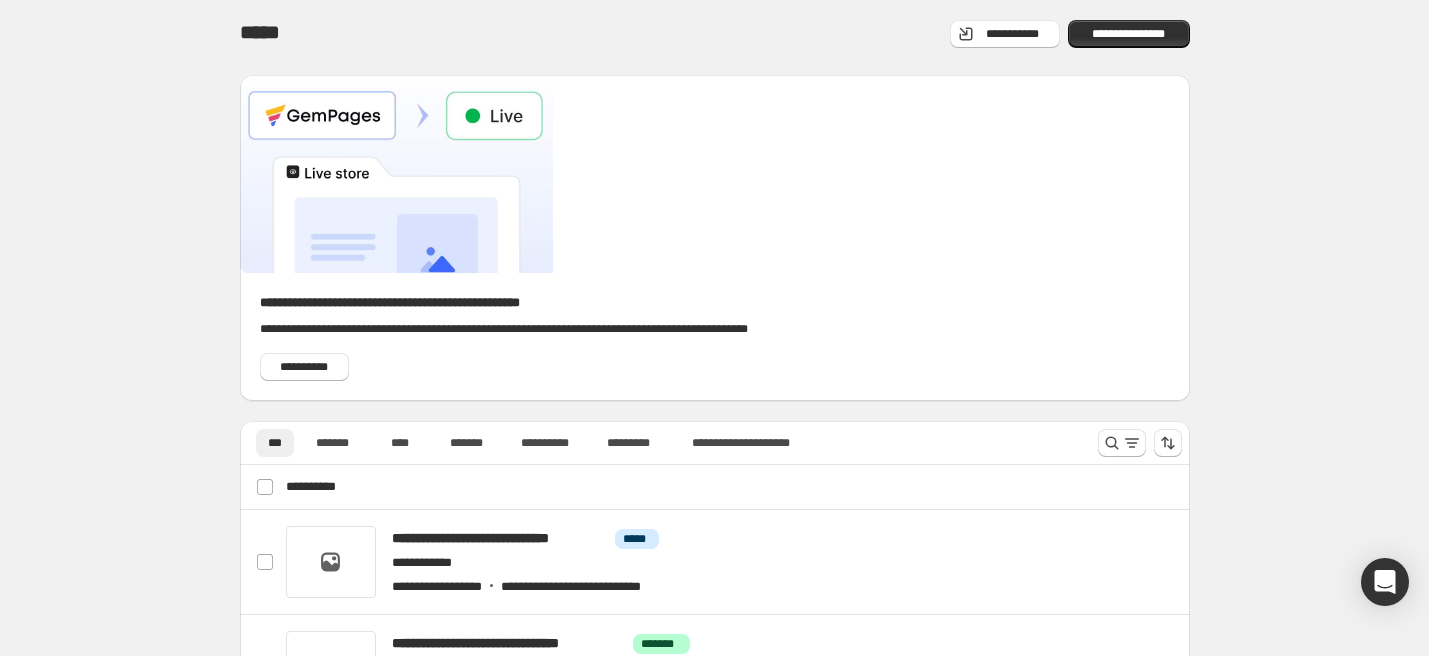 click on "**********" at bounding box center [1129, 35] 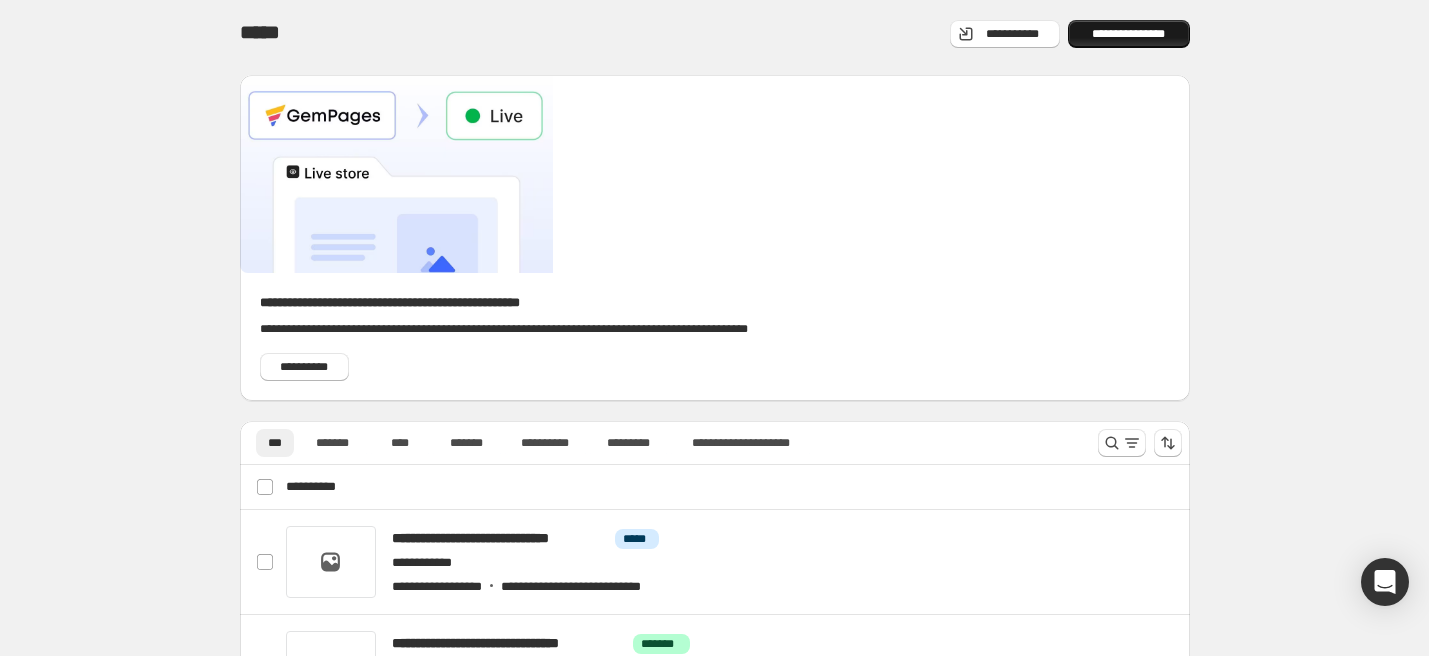 click on "**********" at bounding box center [1129, 34] 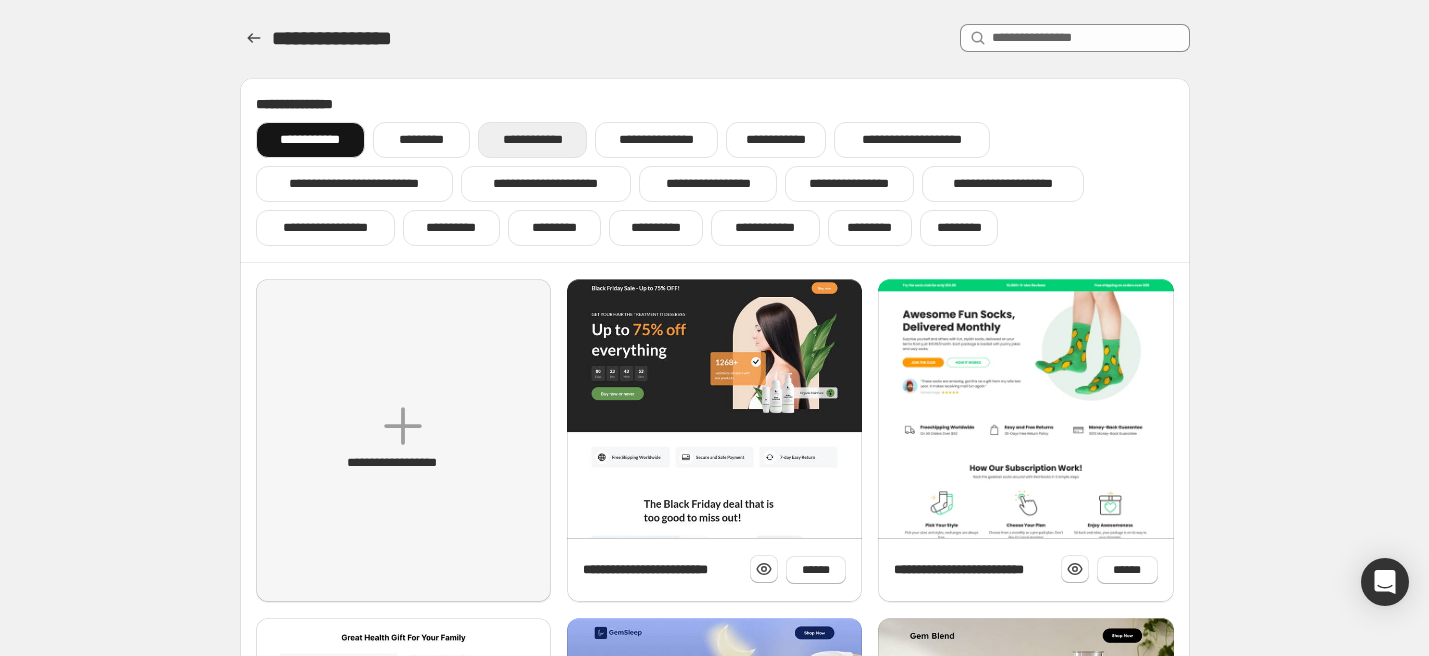 click on "**********" at bounding box center [532, 140] 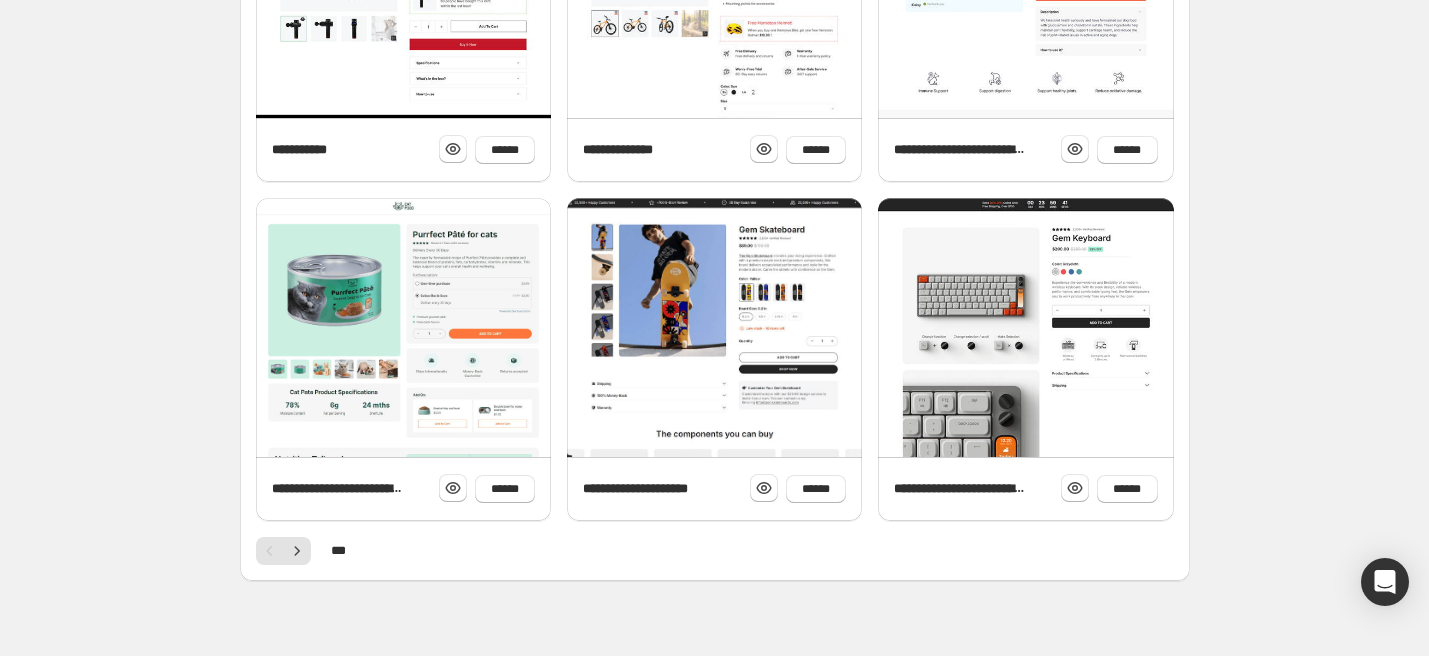 scroll, scrollTop: 783, scrollLeft: 0, axis: vertical 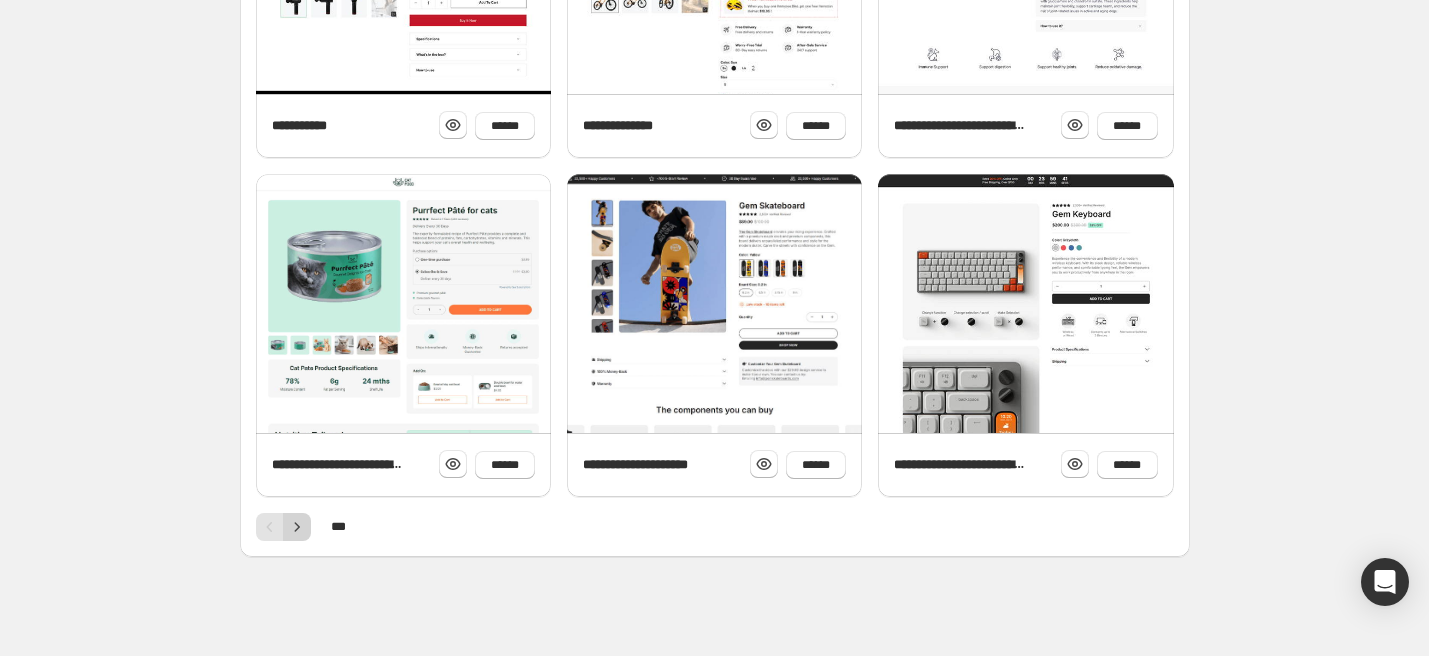 click 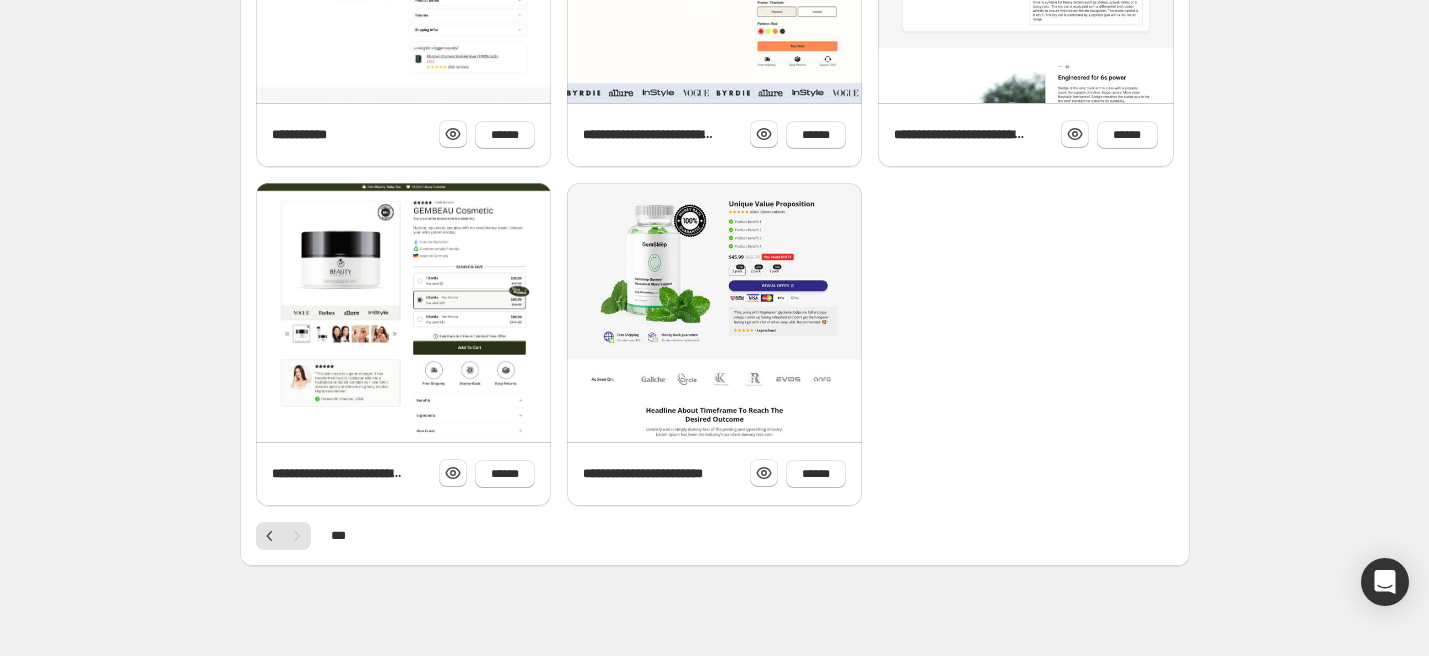scroll, scrollTop: 783, scrollLeft: 0, axis: vertical 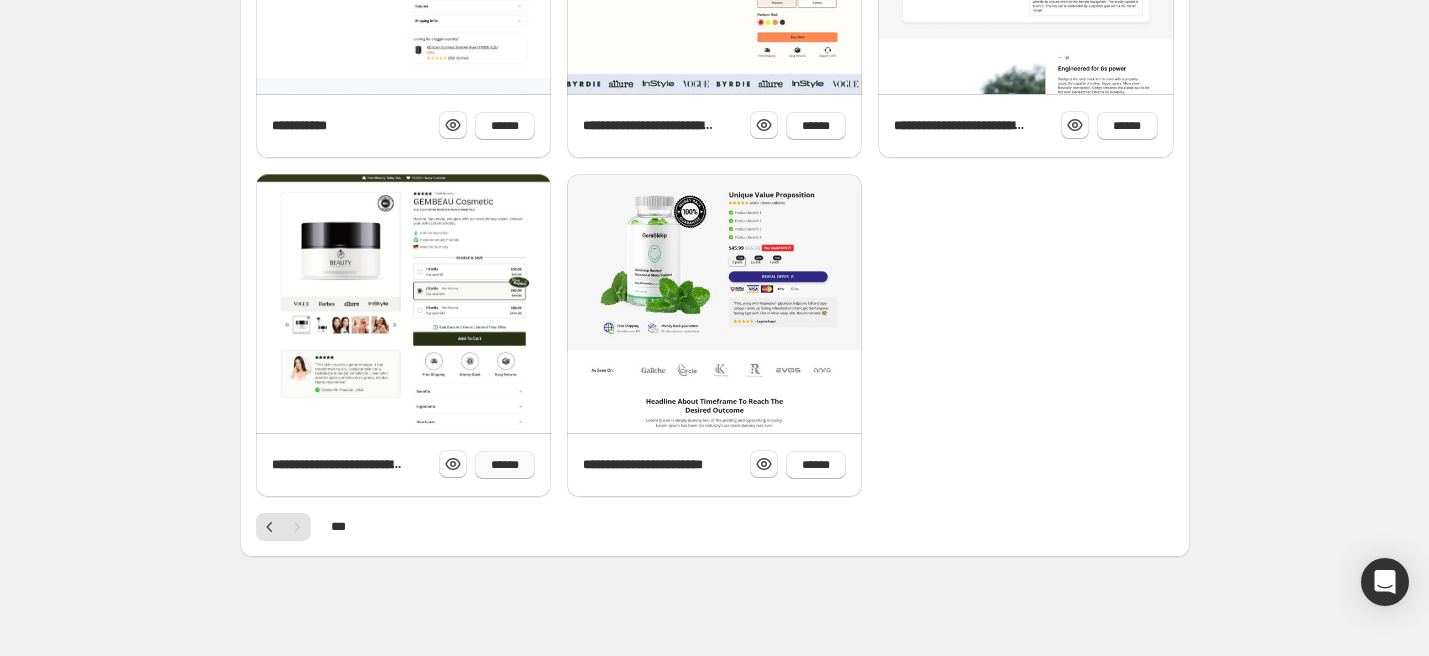 click on "******" at bounding box center (505, 465) 